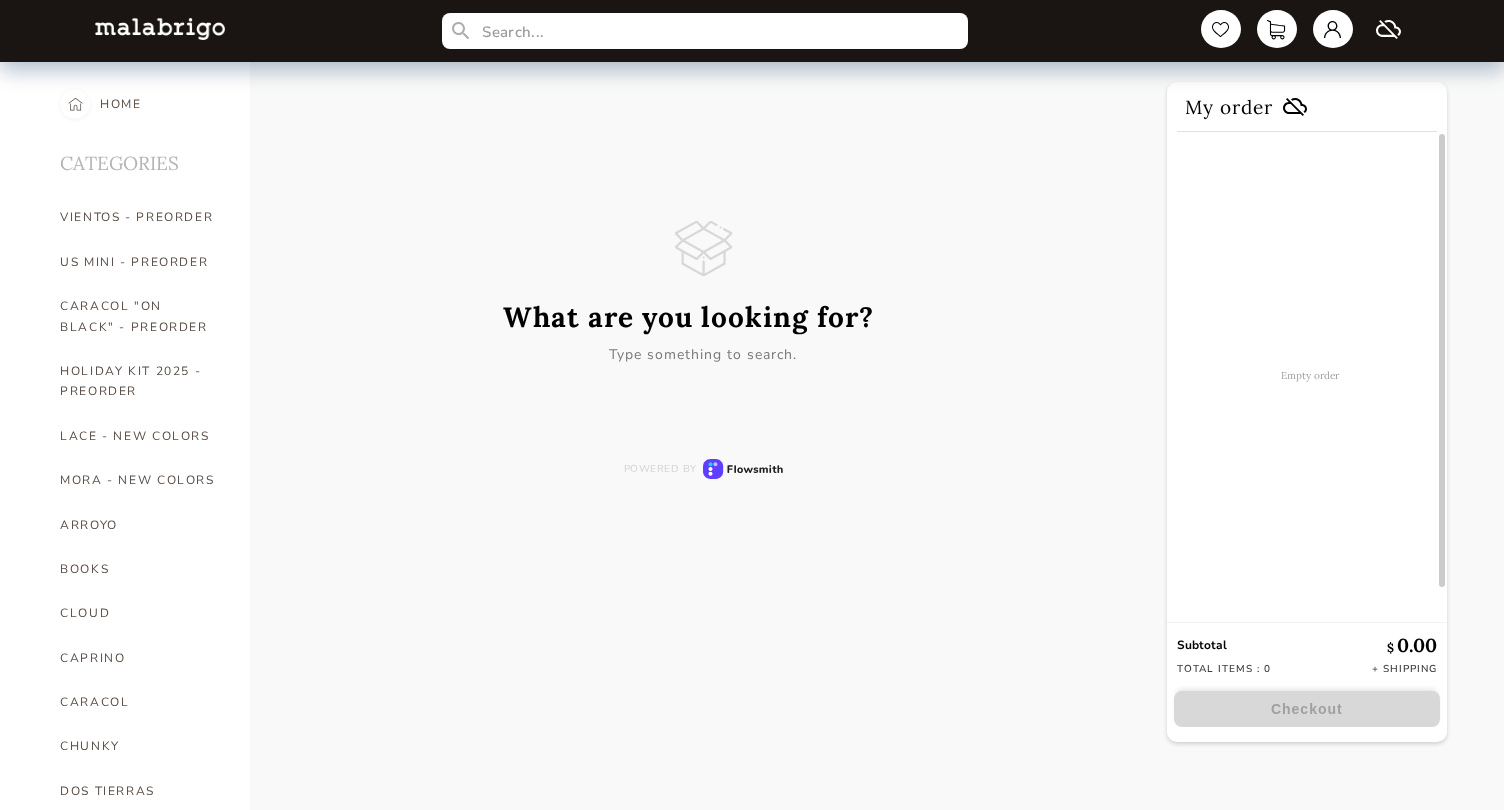 scroll, scrollTop: 0, scrollLeft: 0, axis: both 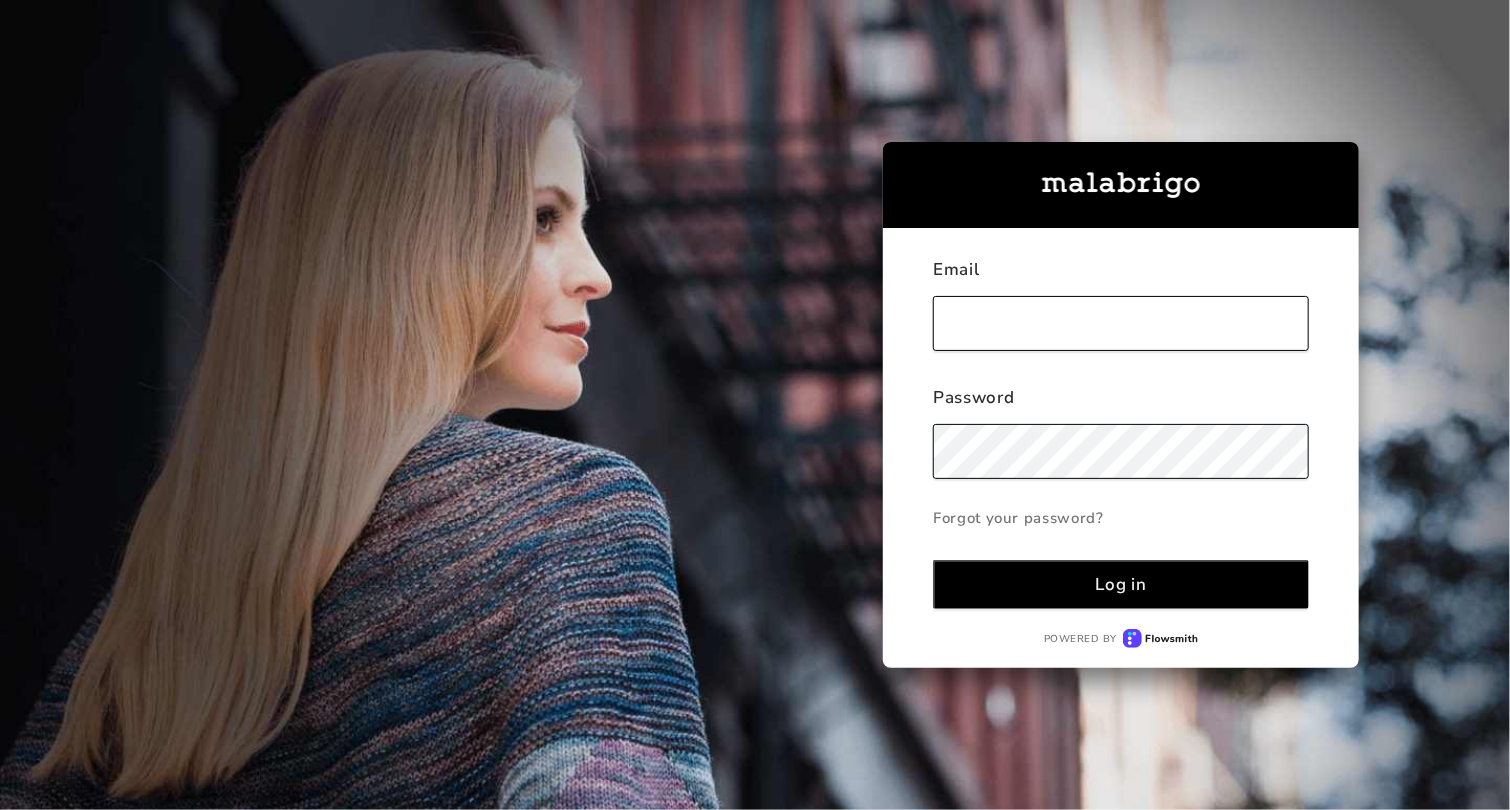 type on "[PERSON_NAME][EMAIL_ADDRESS][DOMAIN_NAME]" 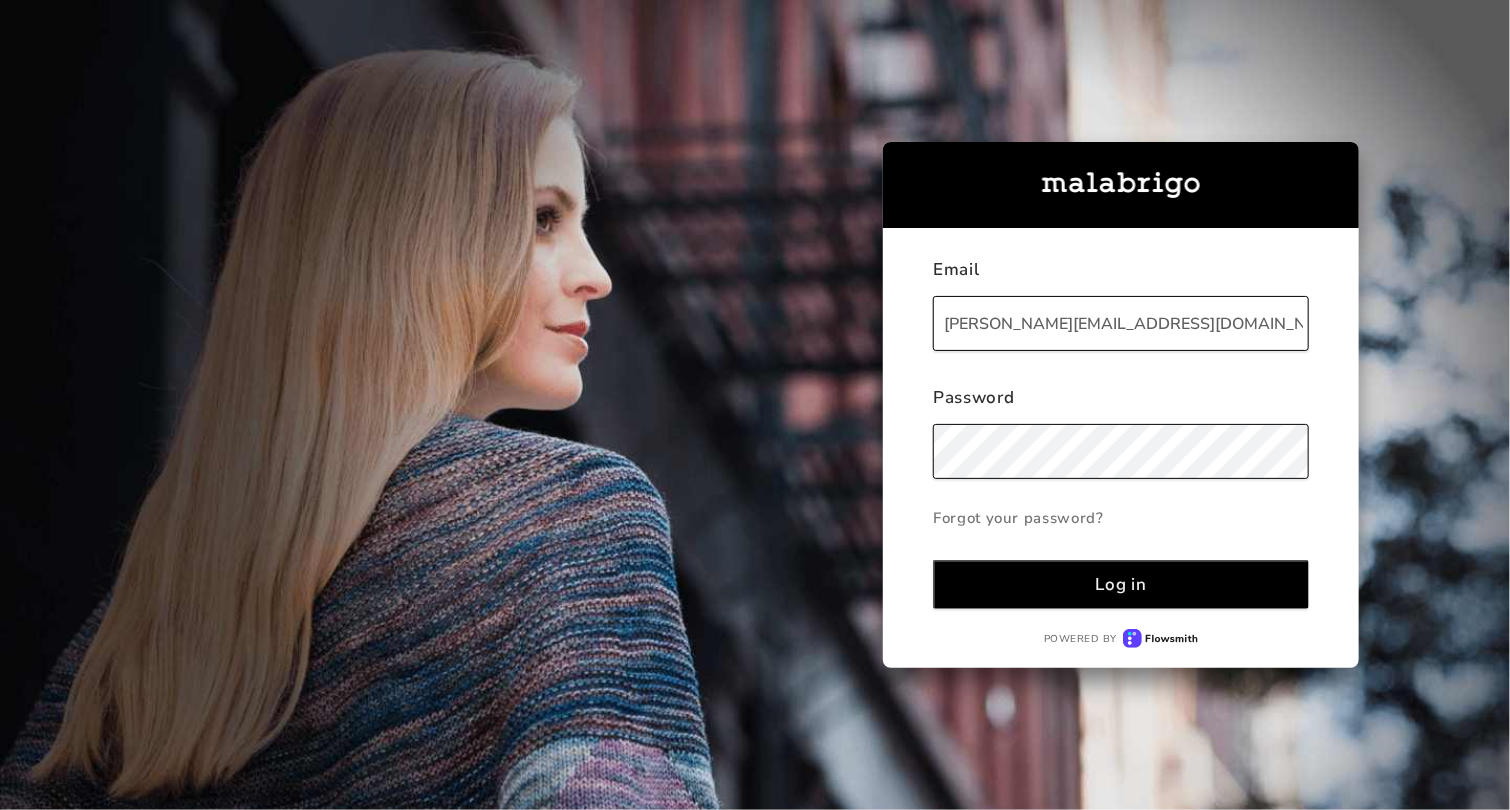 click on "Log in" at bounding box center [1121, 584] 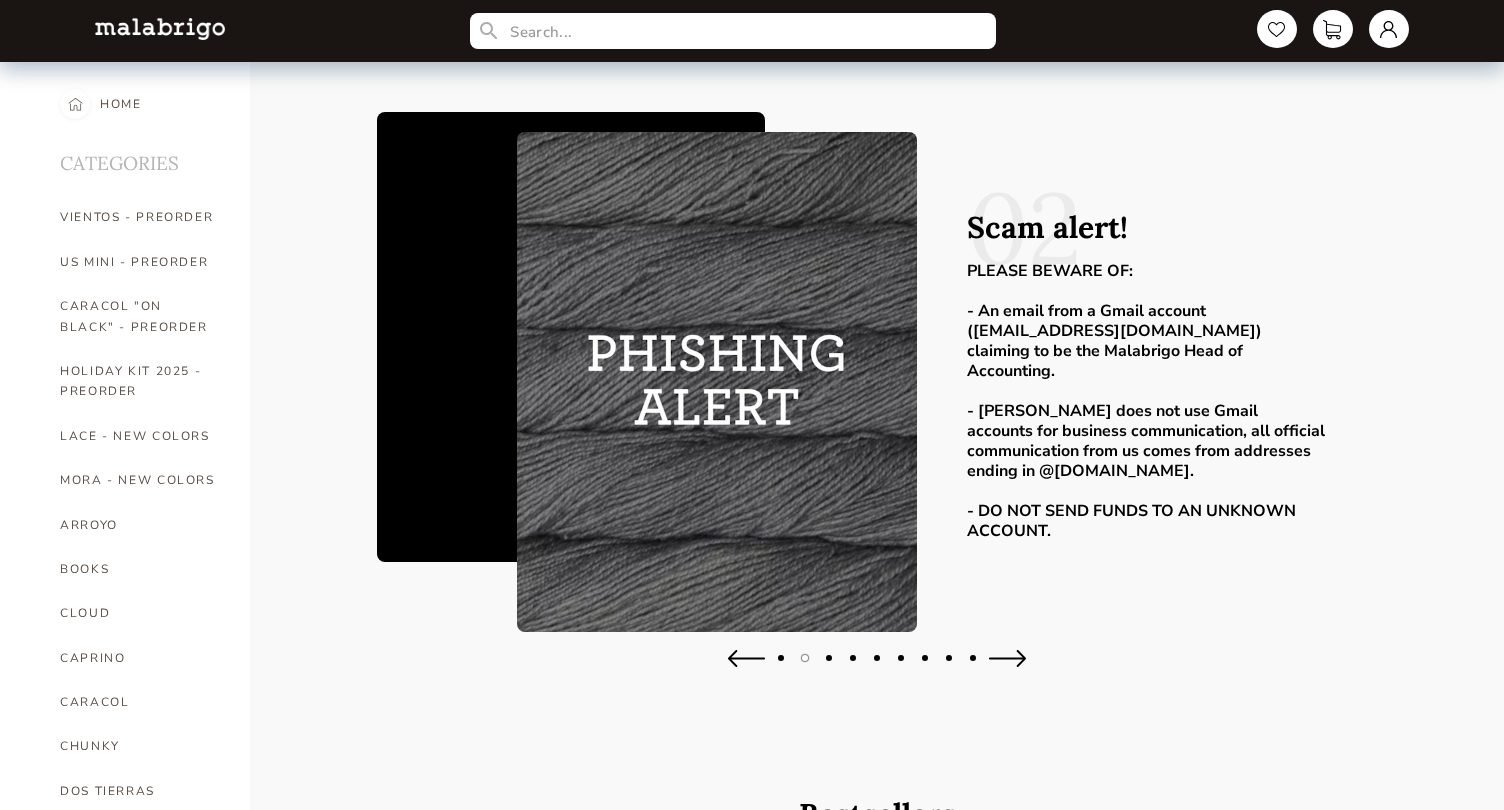 click on "ARROYO" at bounding box center [140, 525] 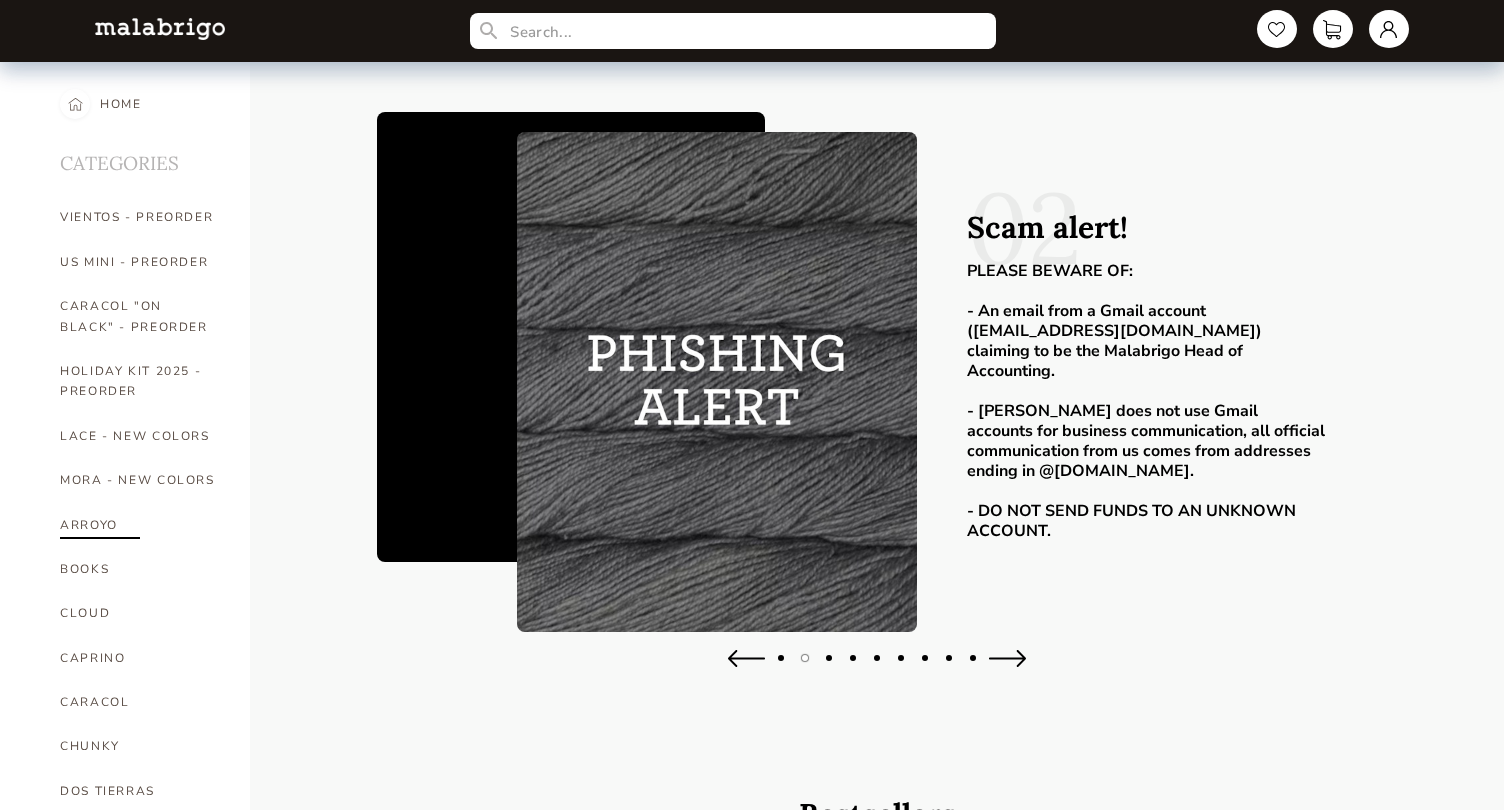 select on "INDEX" 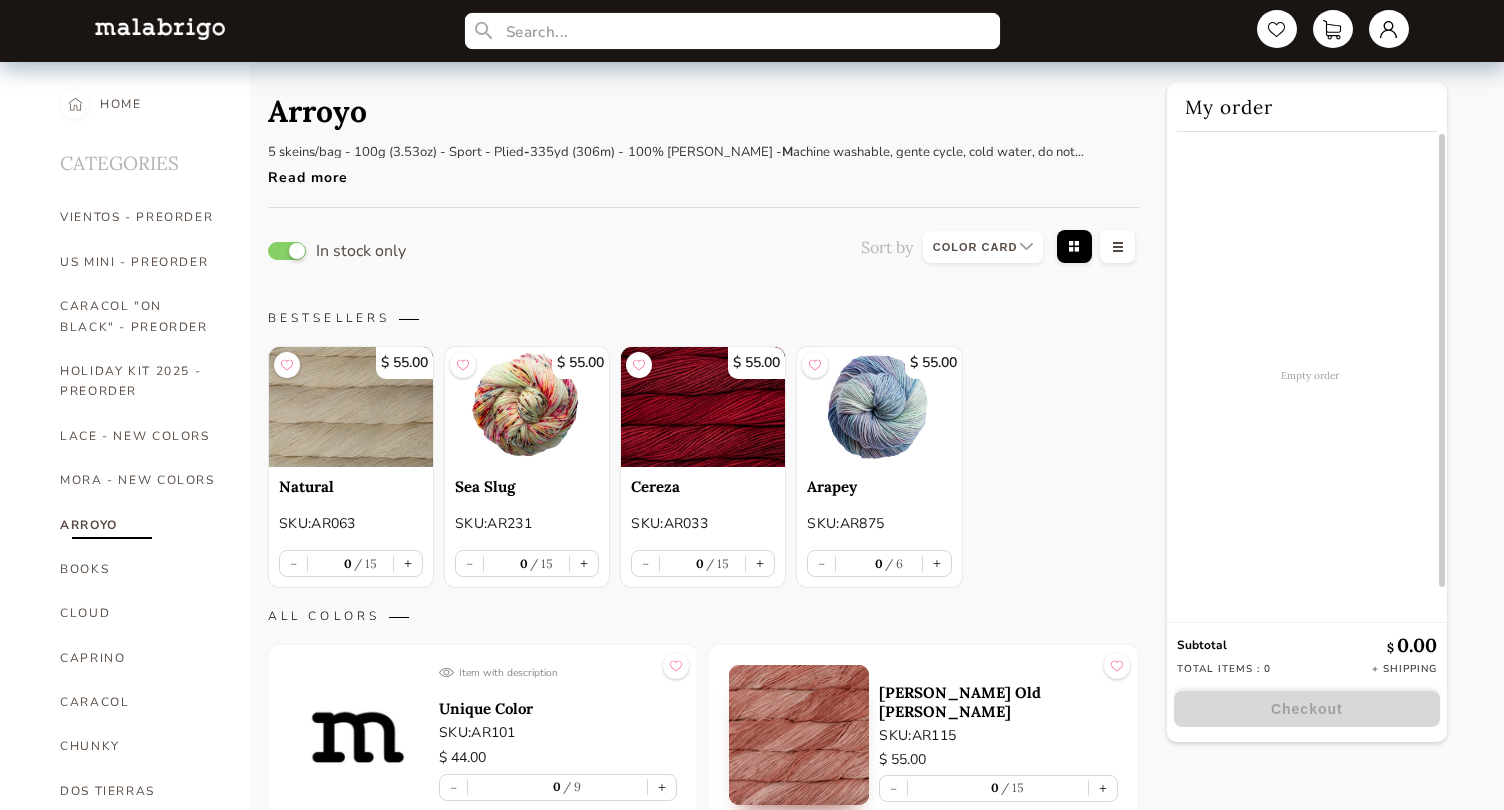 click at bounding box center [733, 31] 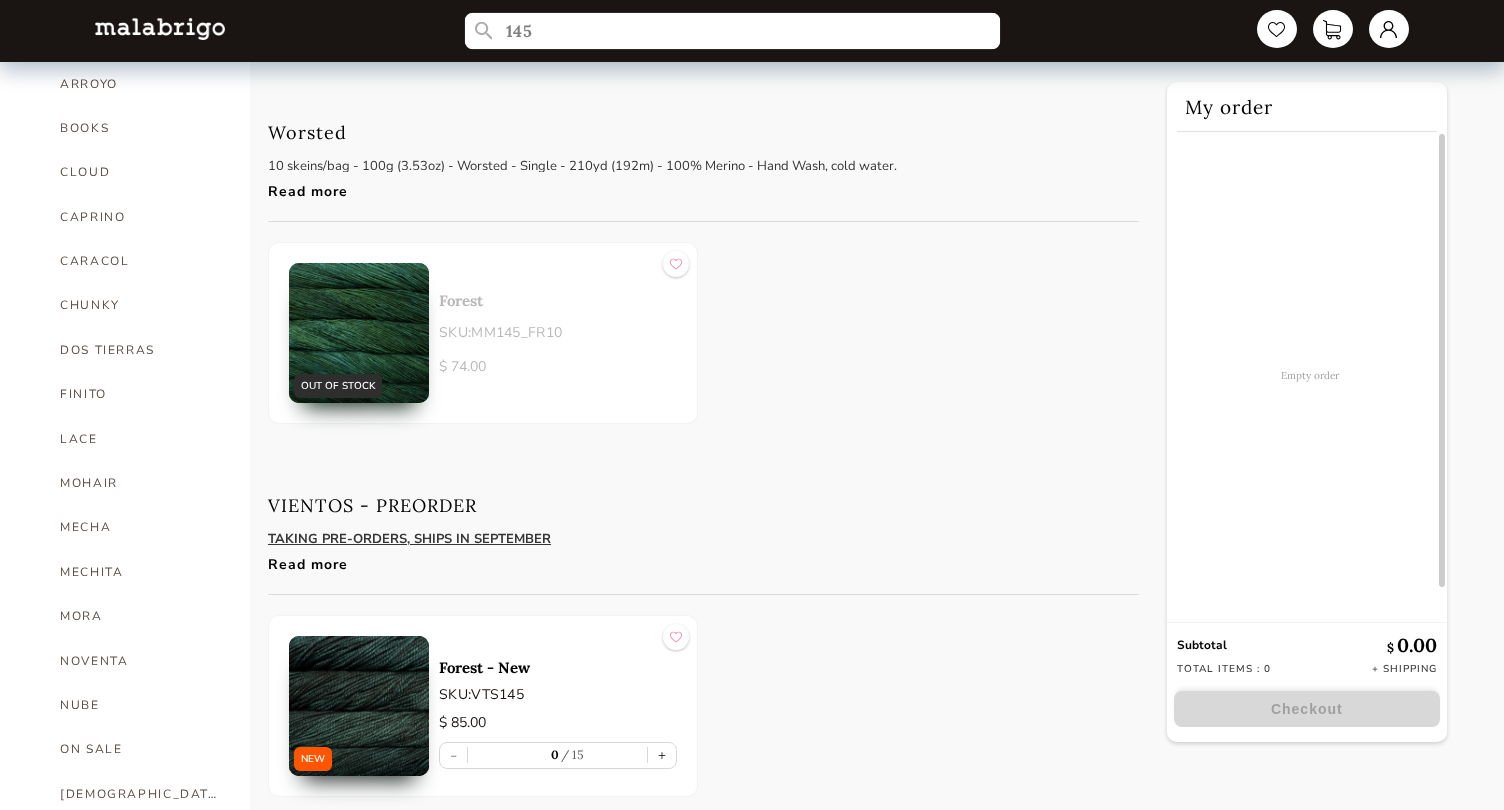scroll, scrollTop: 0, scrollLeft: 0, axis: both 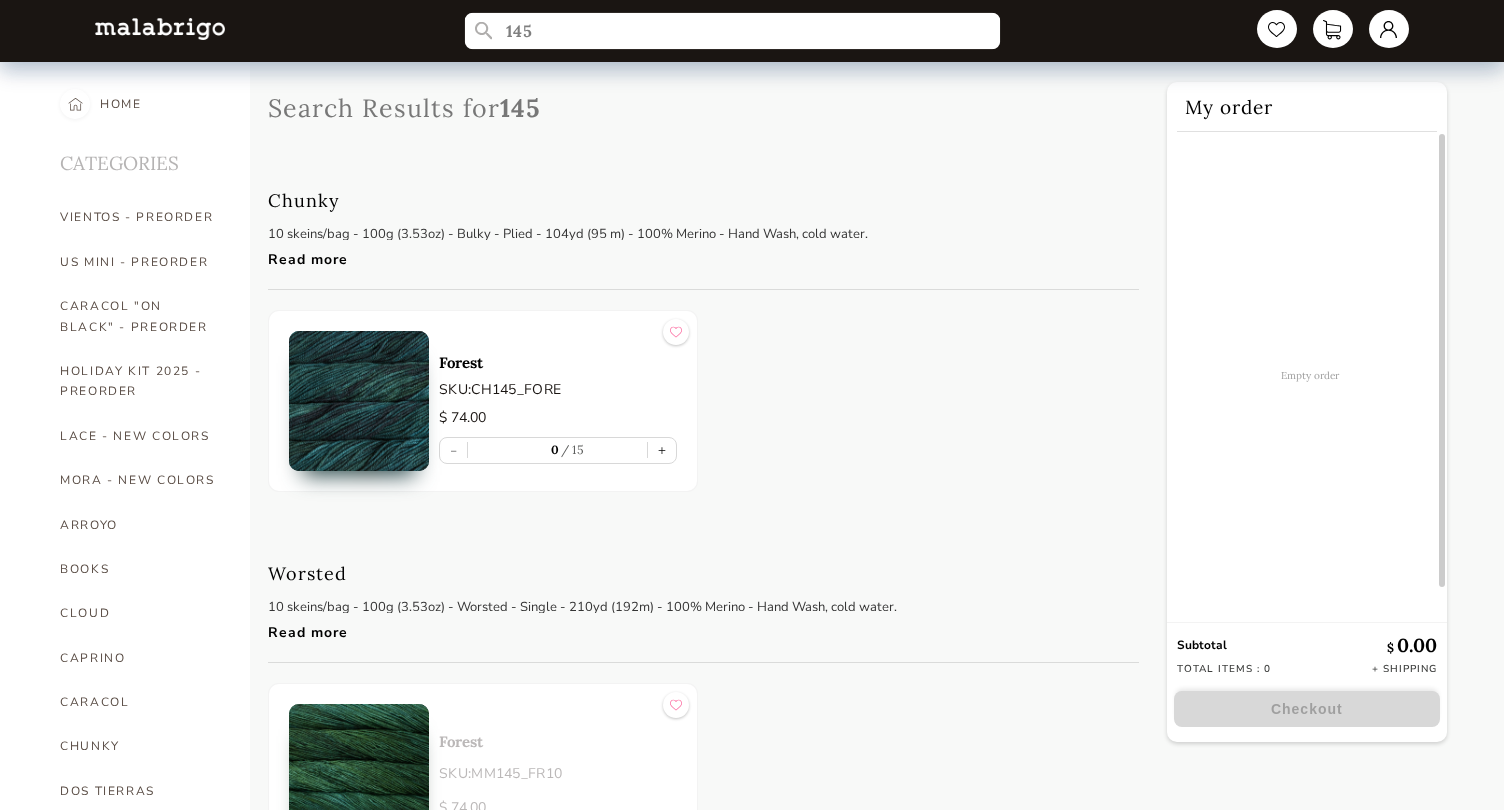 type on "145" 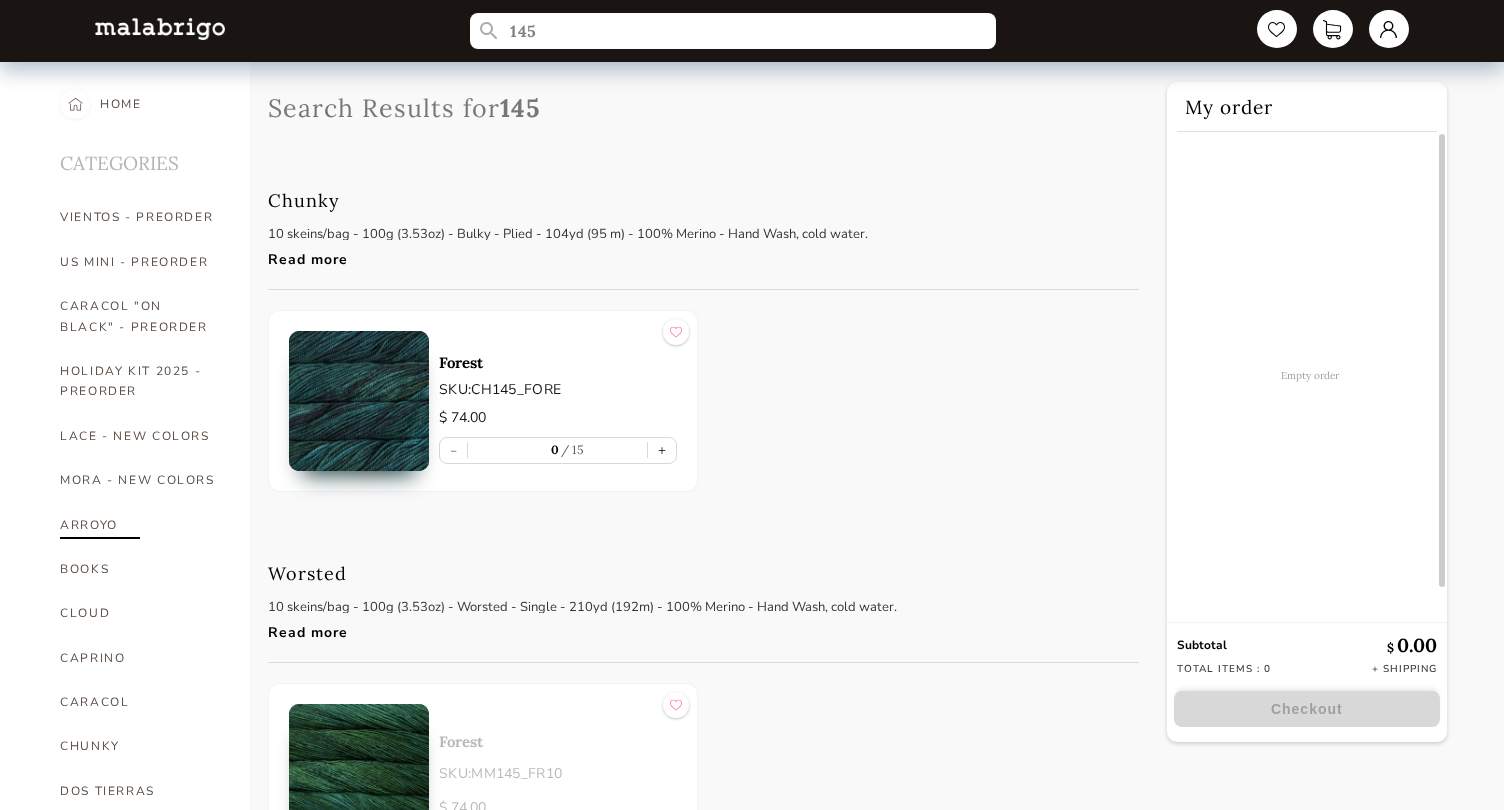 click on "ARROYO" at bounding box center [140, 525] 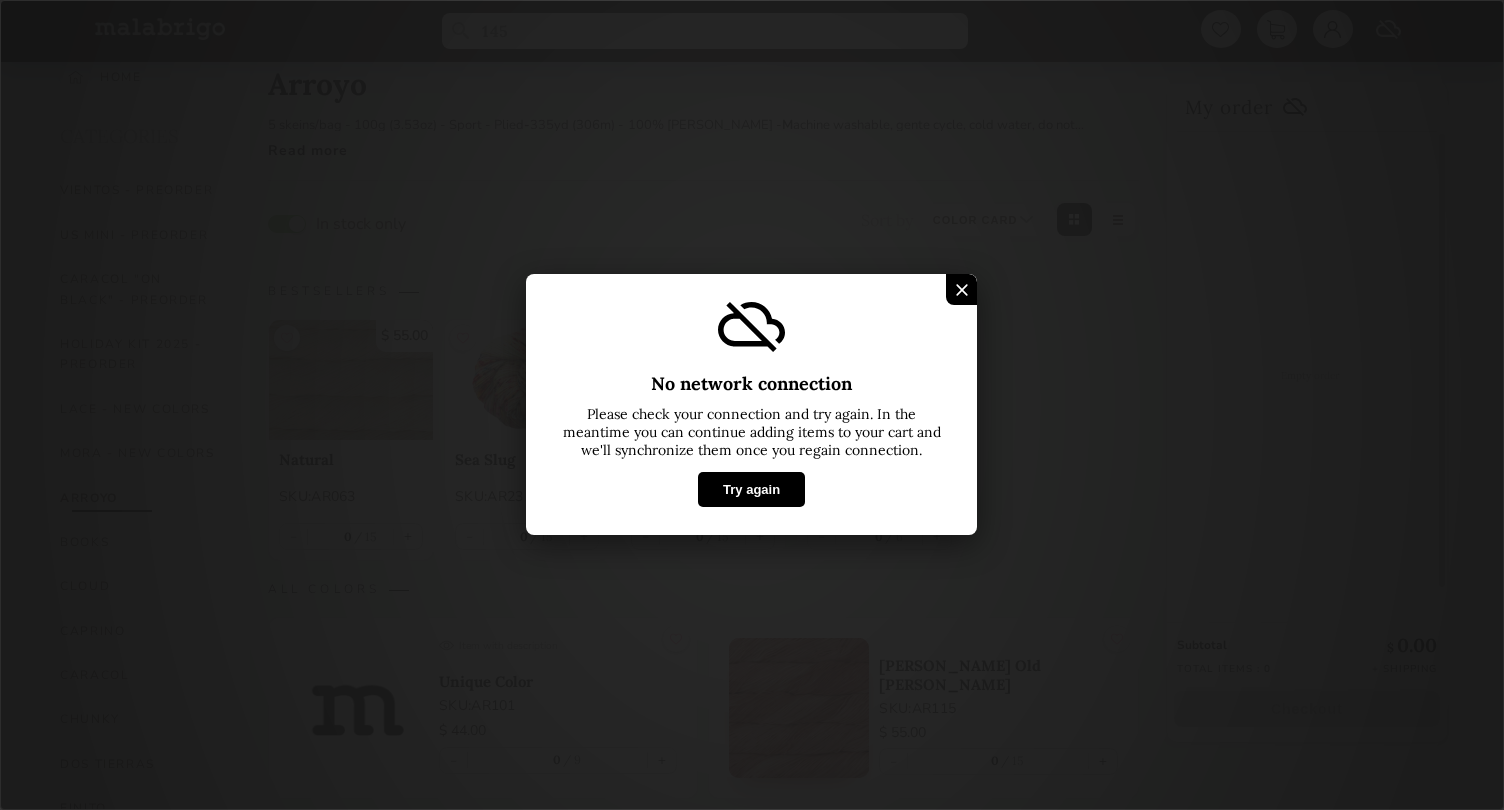 scroll, scrollTop: 37, scrollLeft: 0, axis: vertical 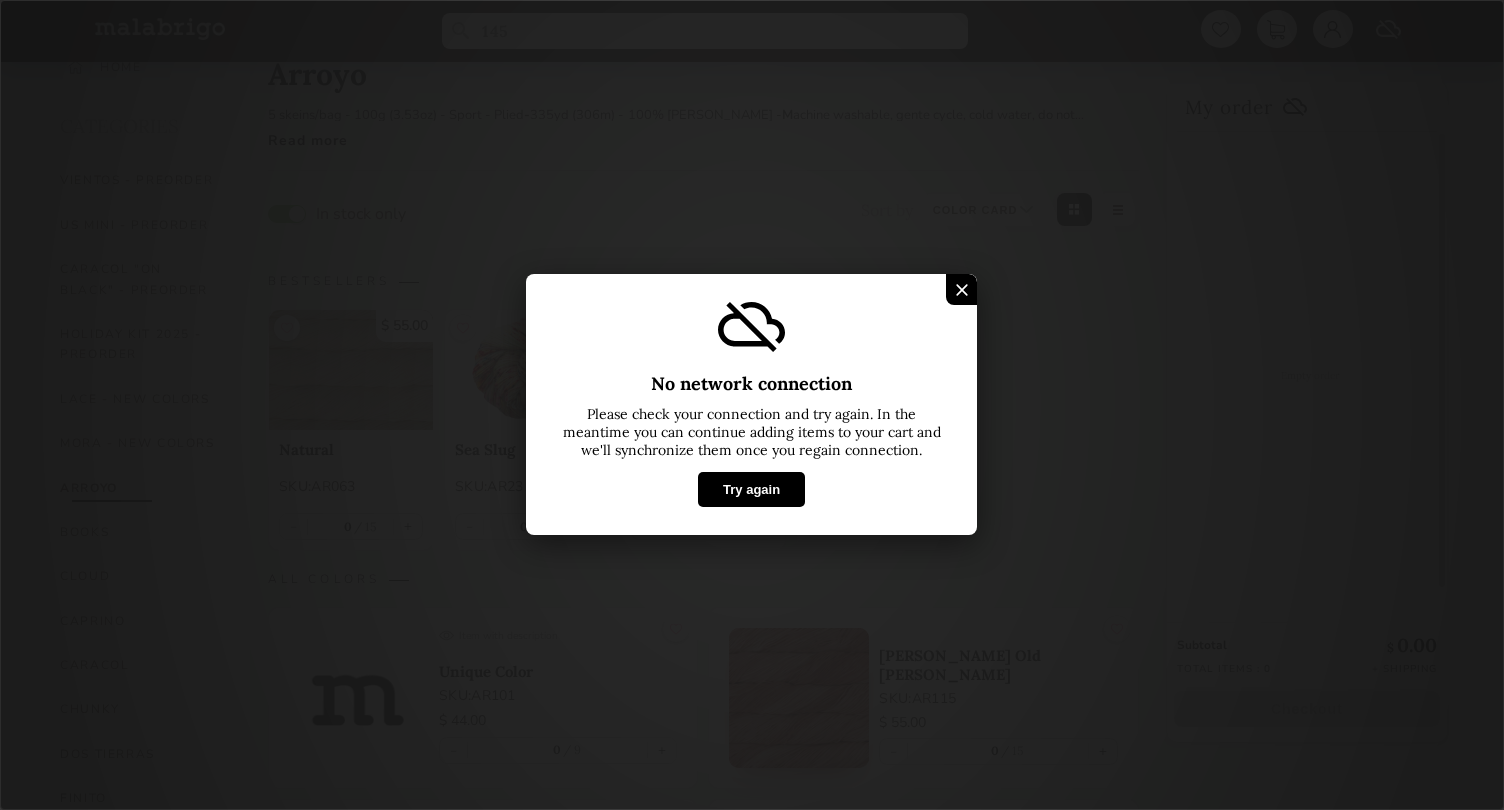 click at bounding box center [962, 290] 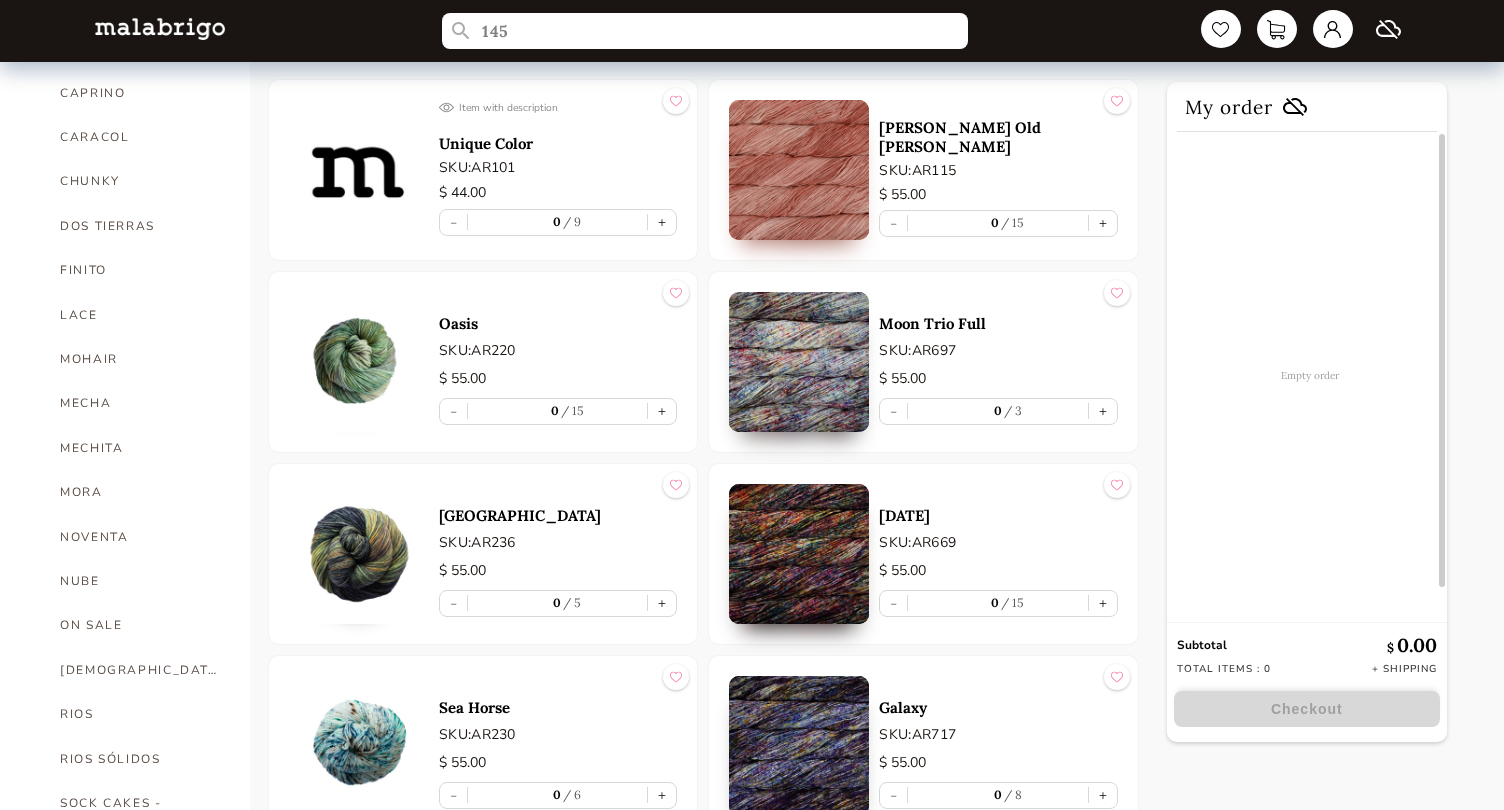 scroll, scrollTop: 566, scrollLeft: 0, axis: vertical 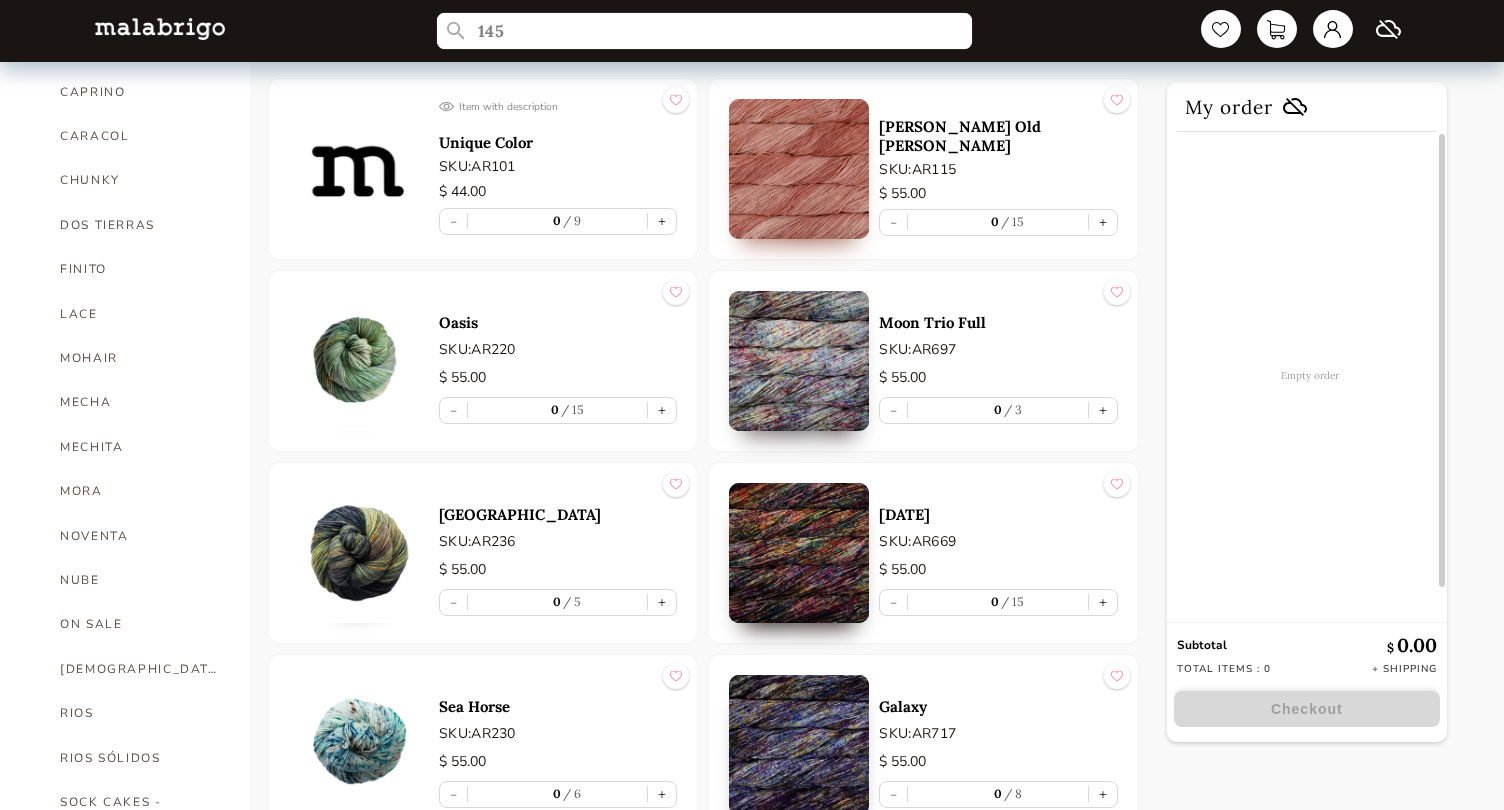 click on "145" at bounding box center [705, 31] 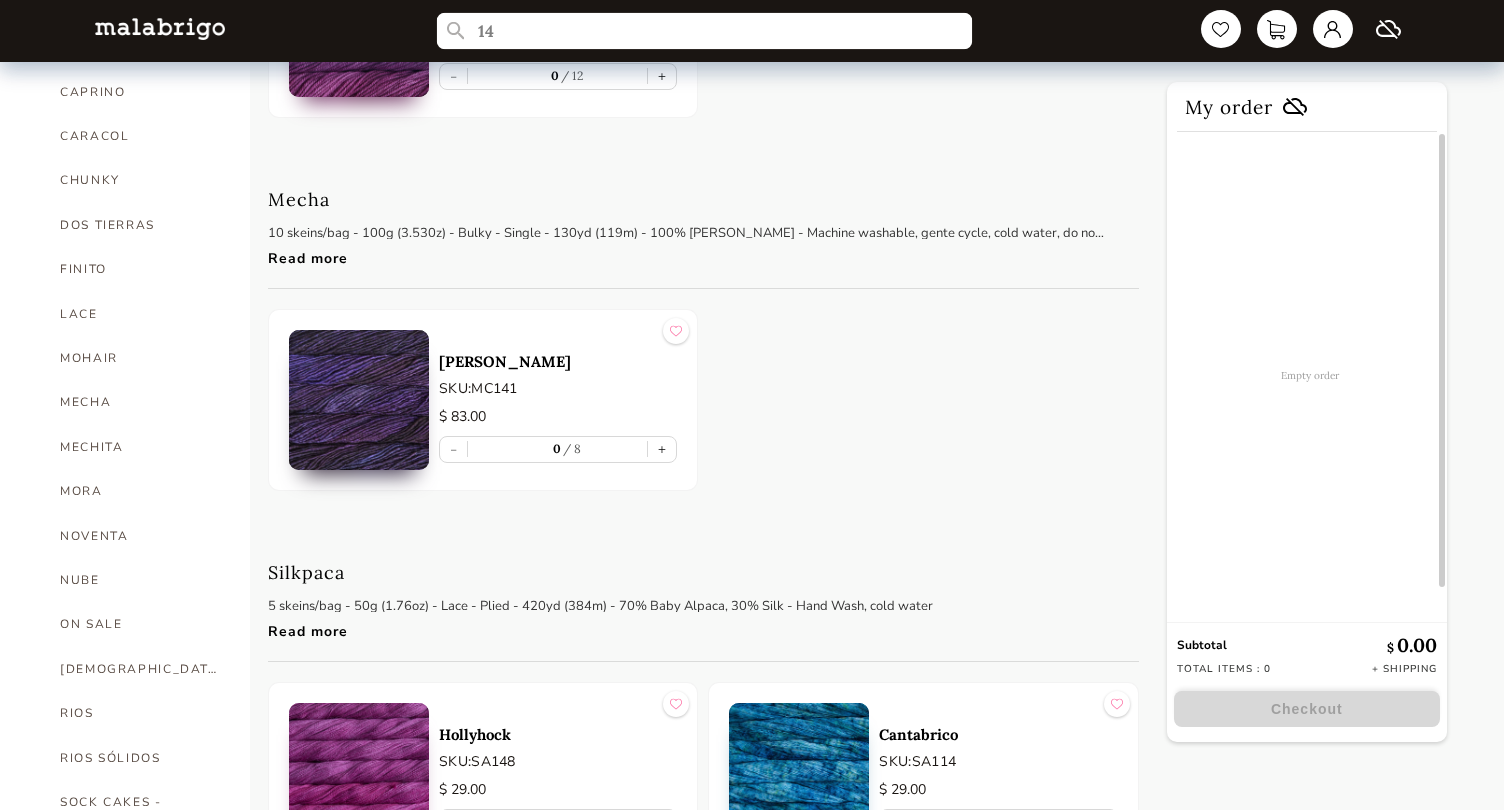 type on "1" 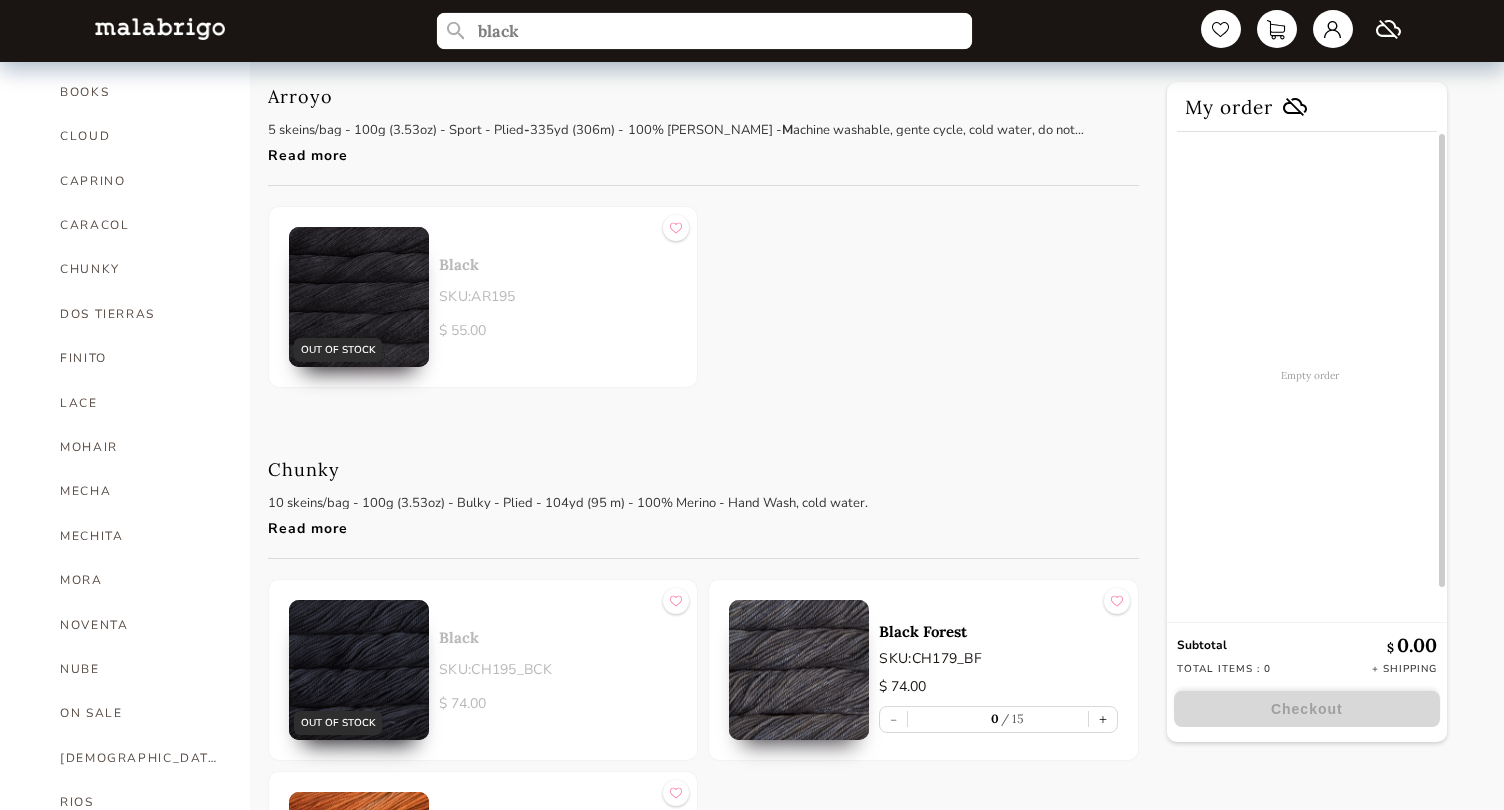 scroll, scrollTop: 478, scrollLeft: 0, axis: vertical 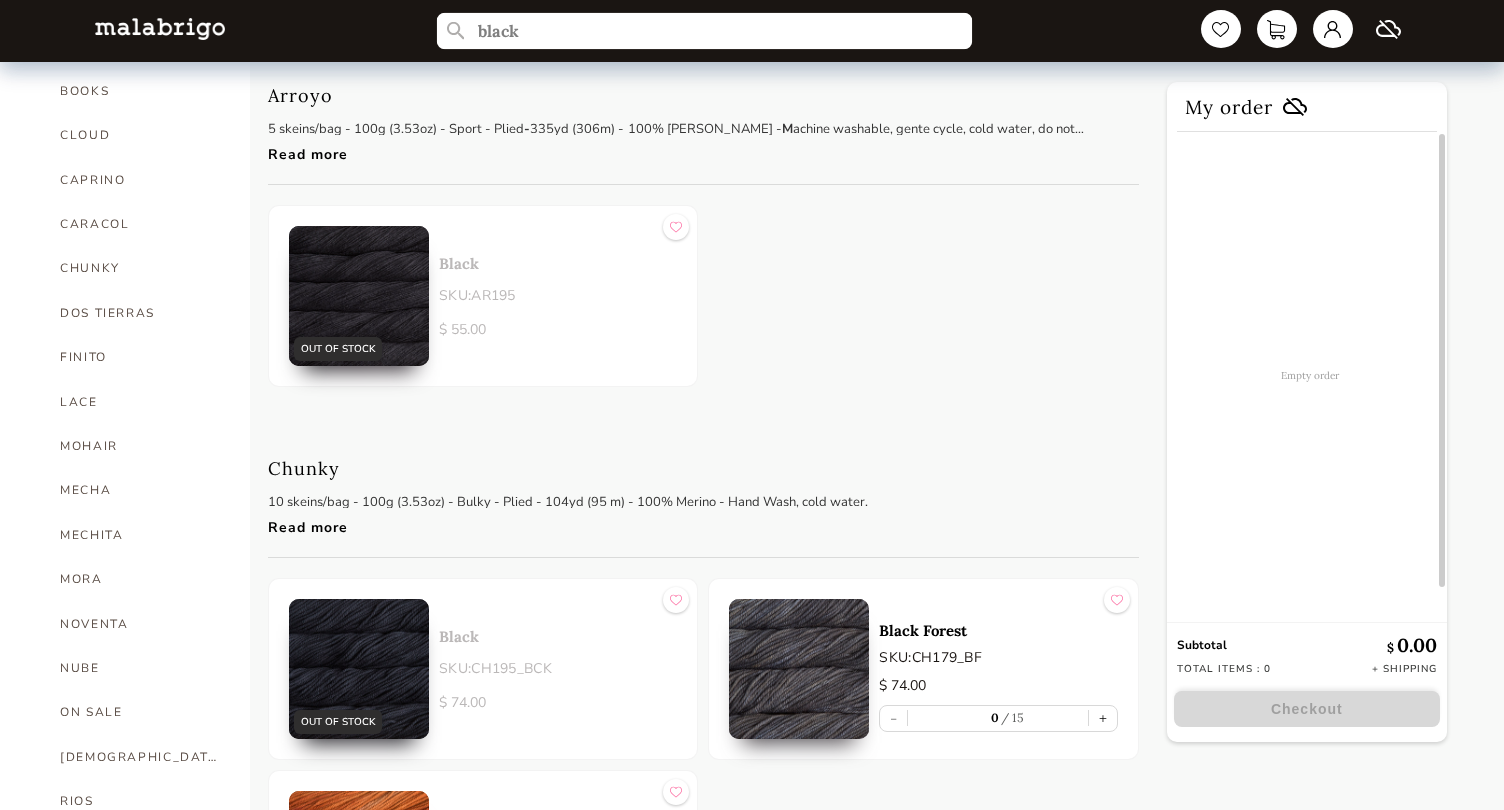 click on "black" at bounding box center [705, 31] 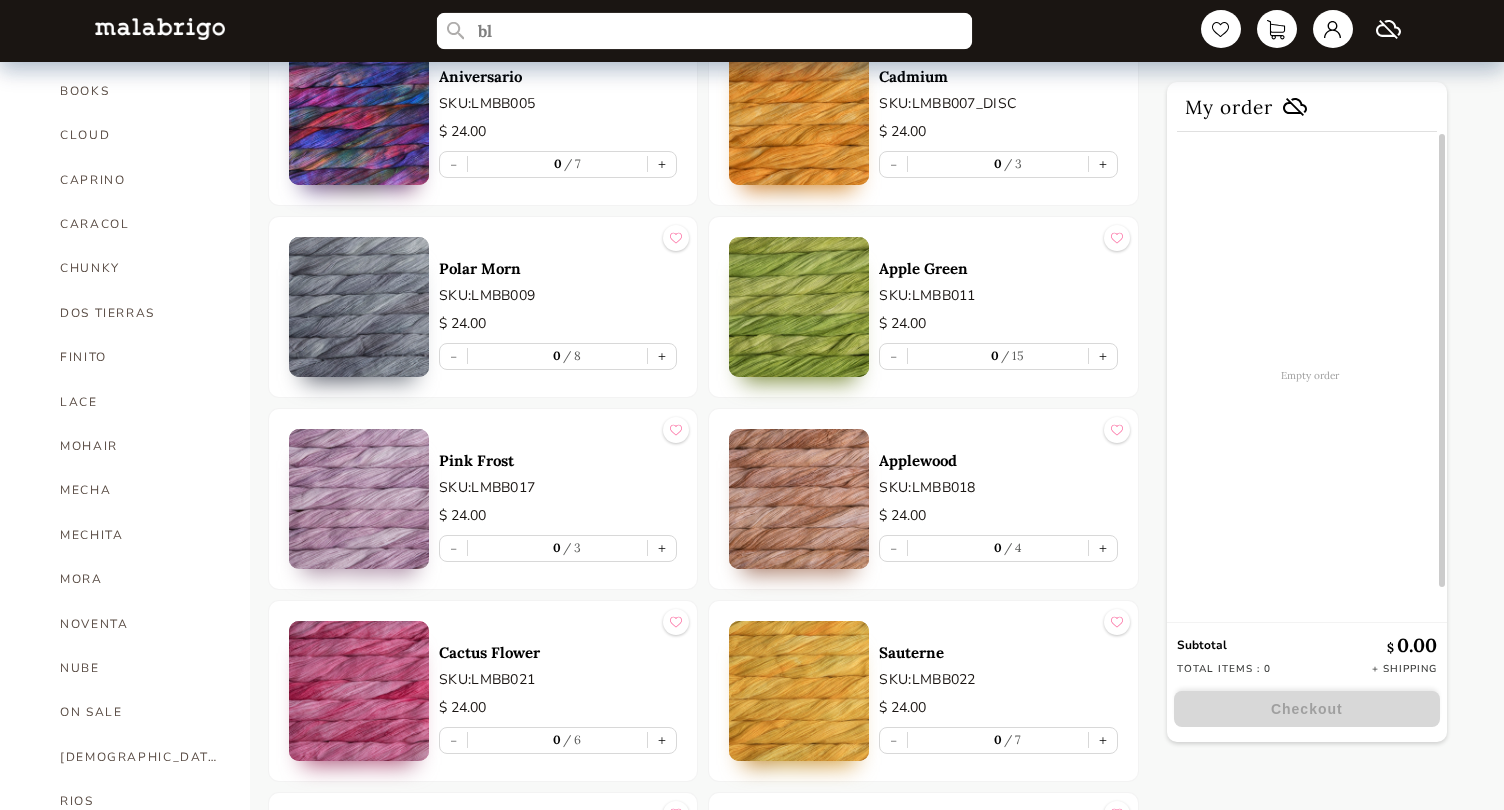 type on "b" 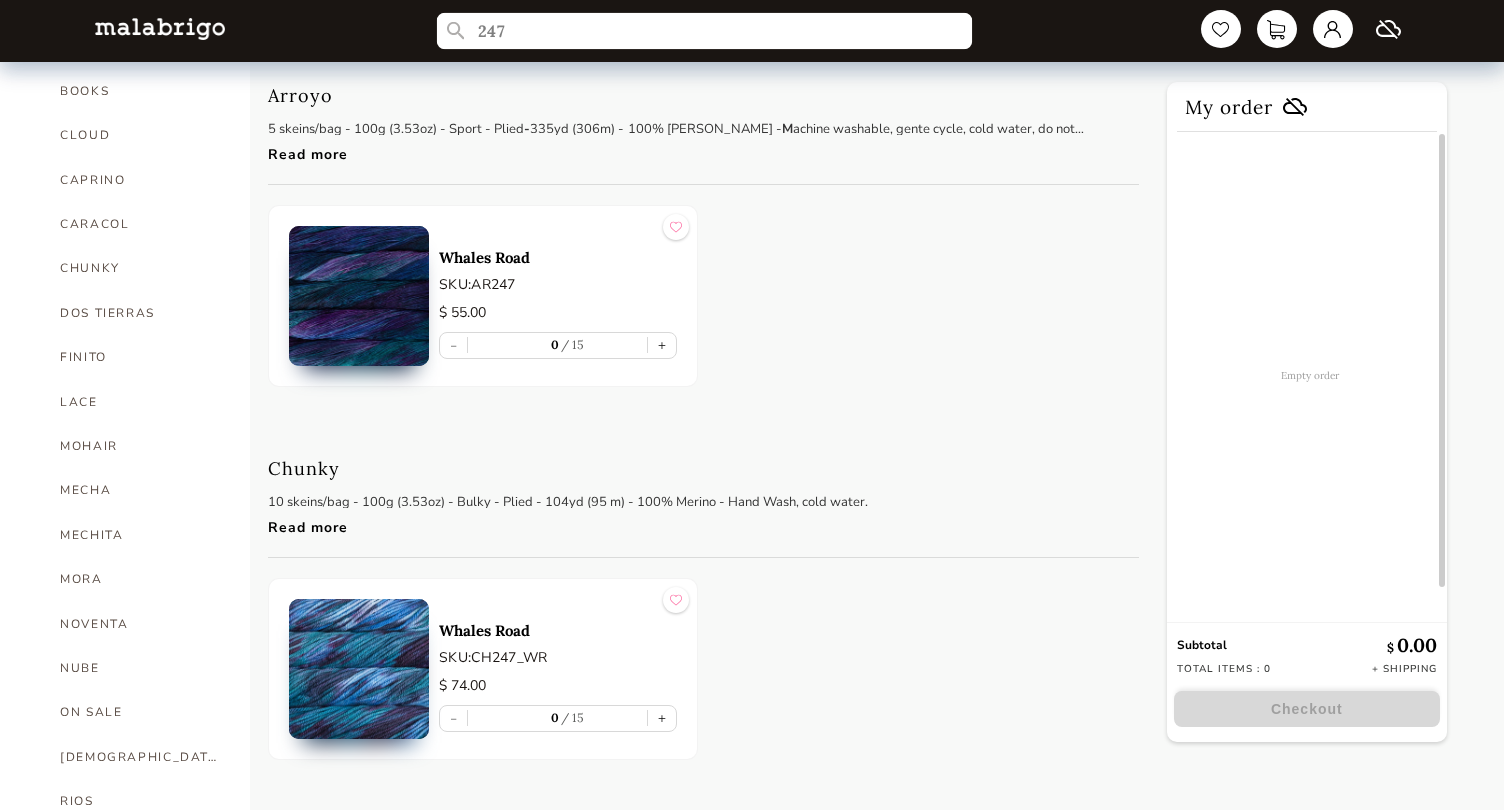 type on "247" 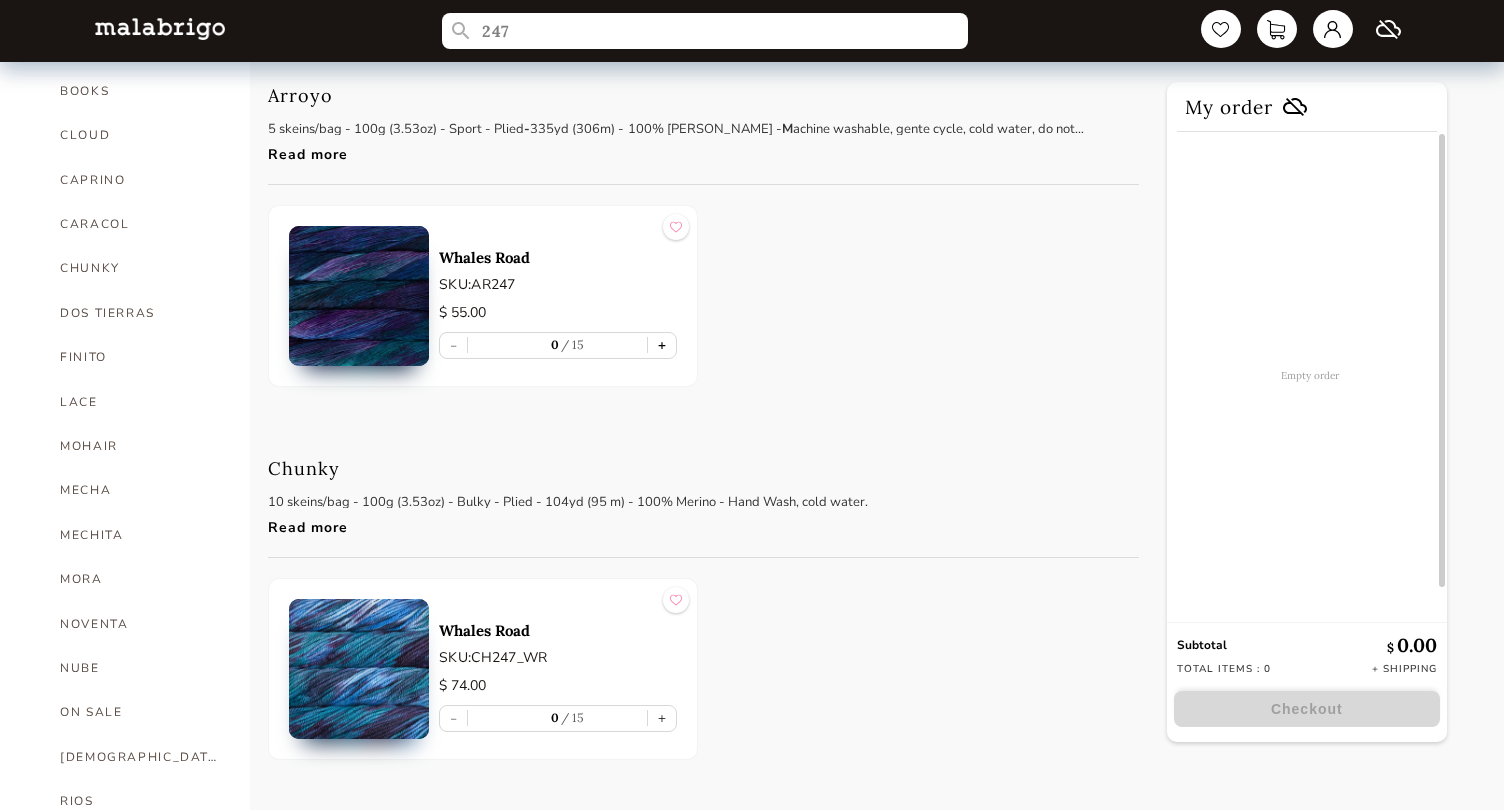 click on "+" at bounding box center (662, 345) 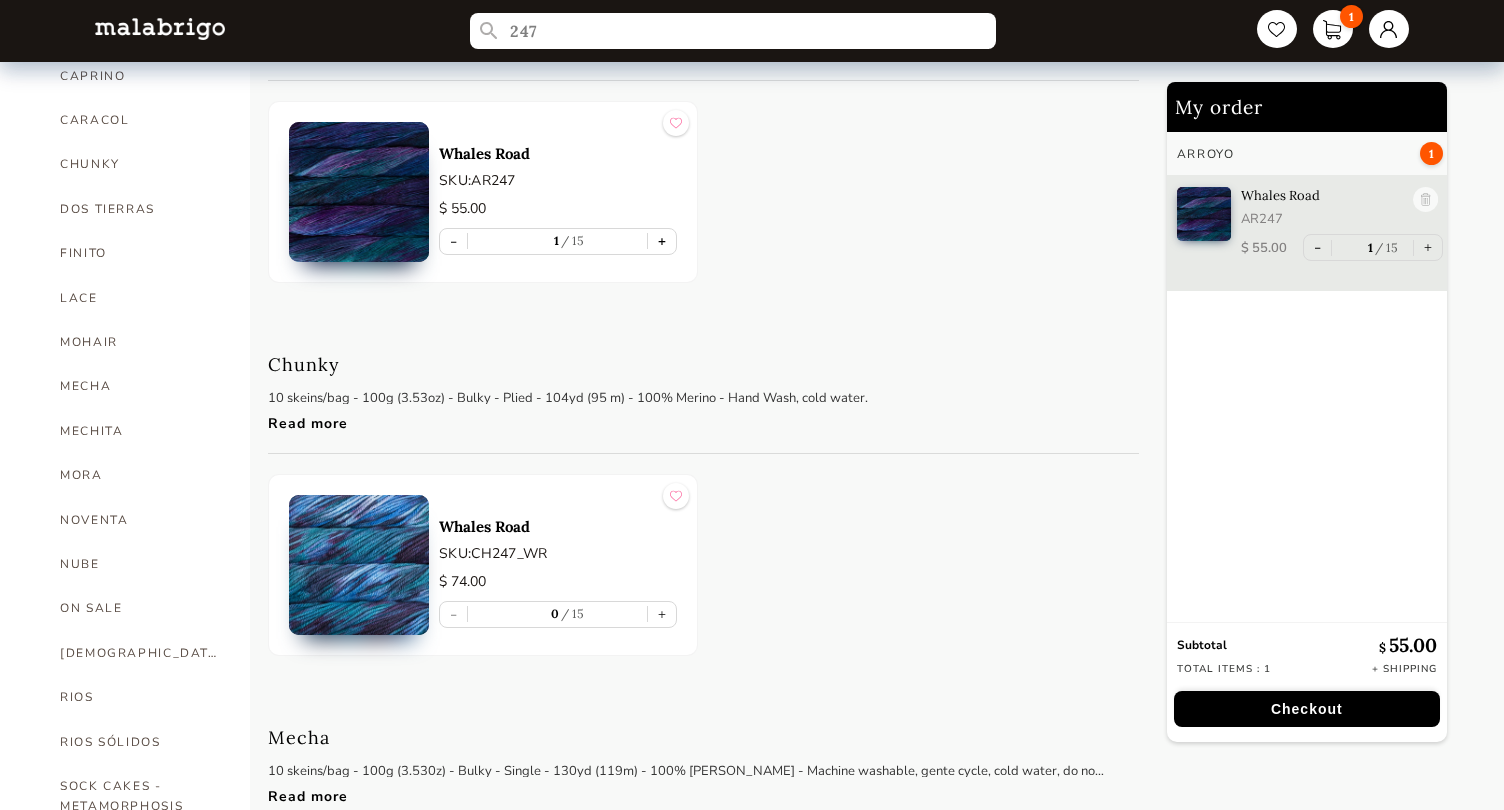scroll, scrollTop: 584, scrollLeft: 0, axis: vertical 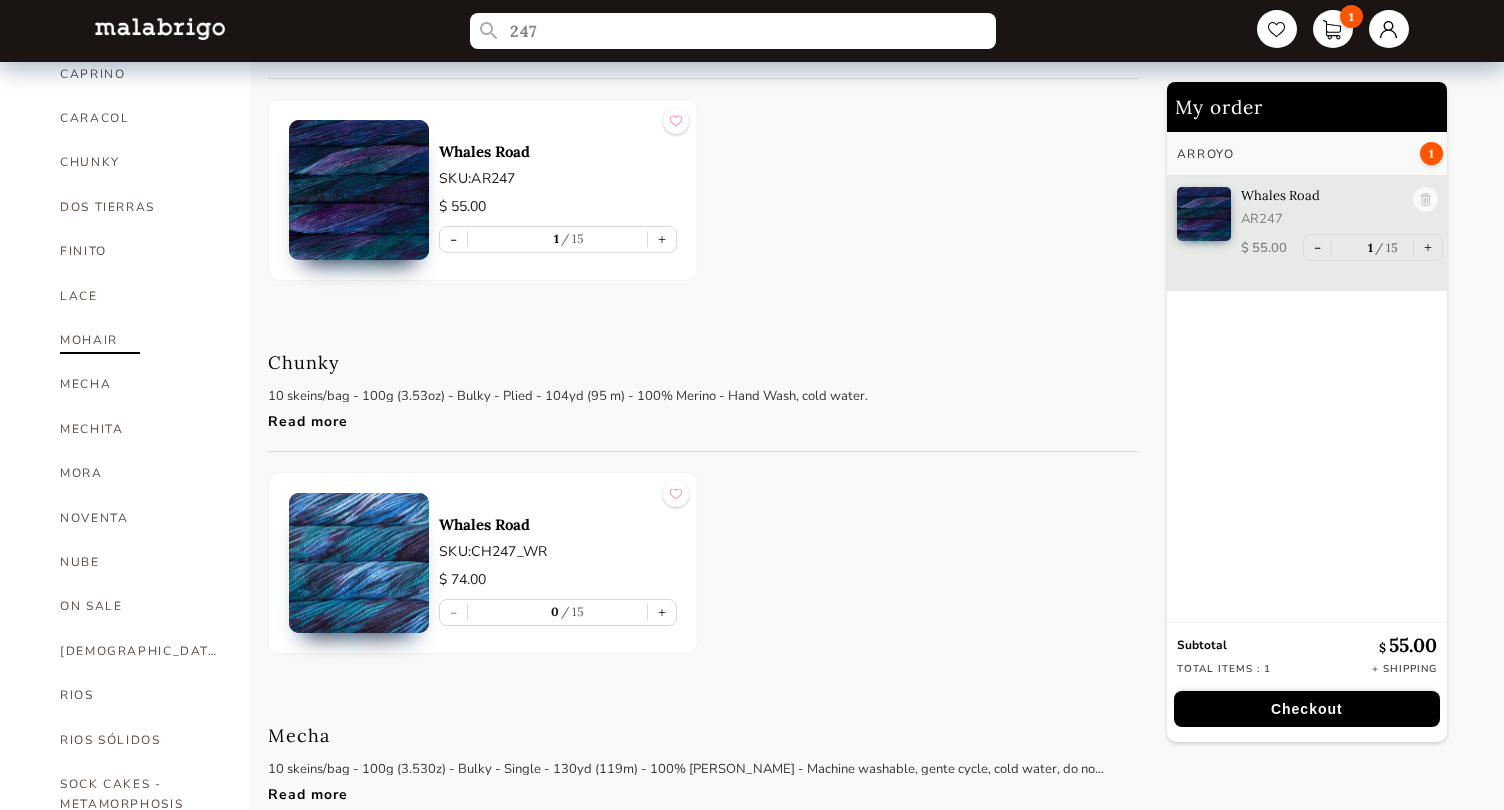 click on "MOHAIR" at bounding box center [140, 340] 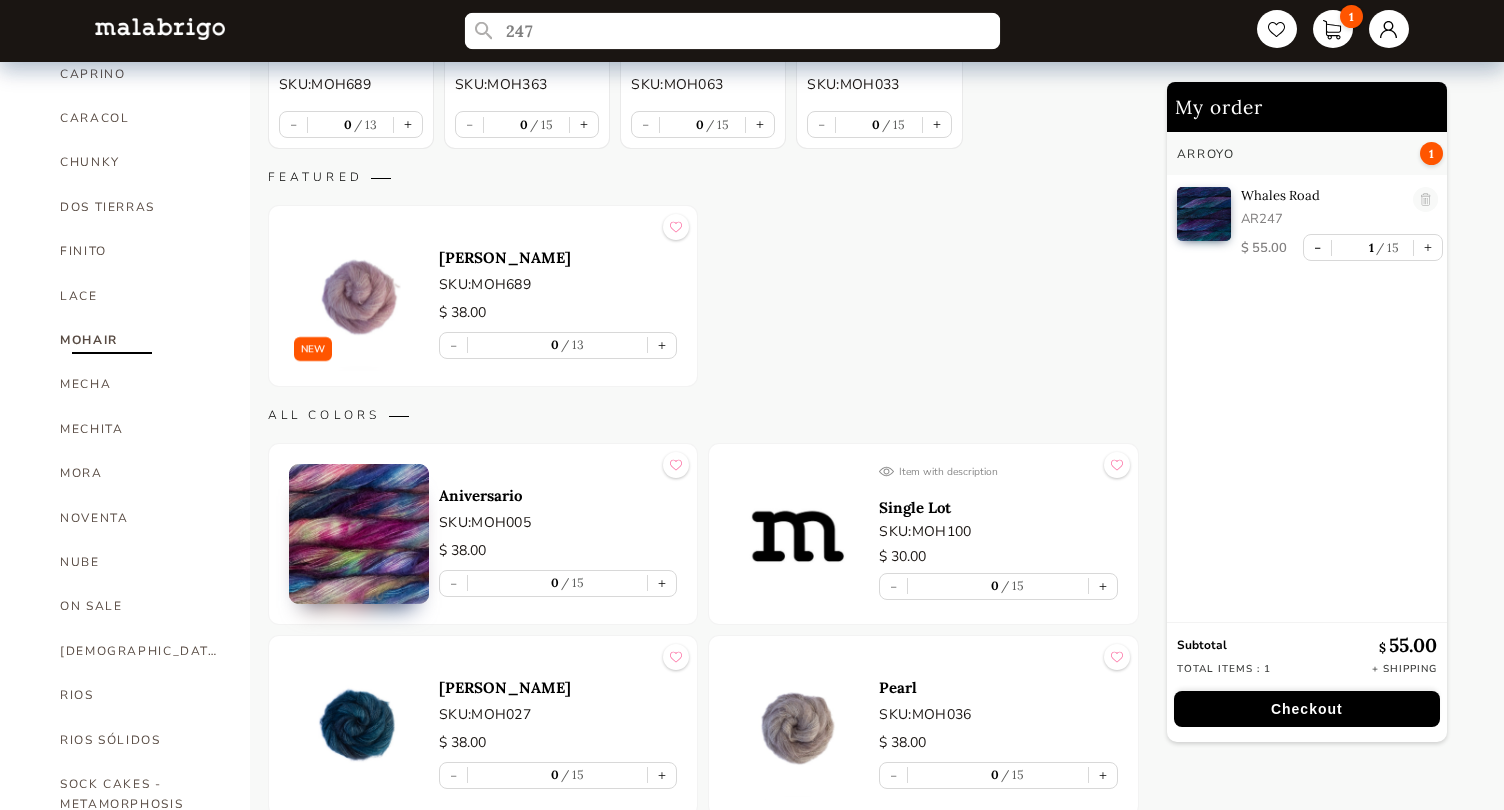 click on "247" at bounding box center [733, 31] 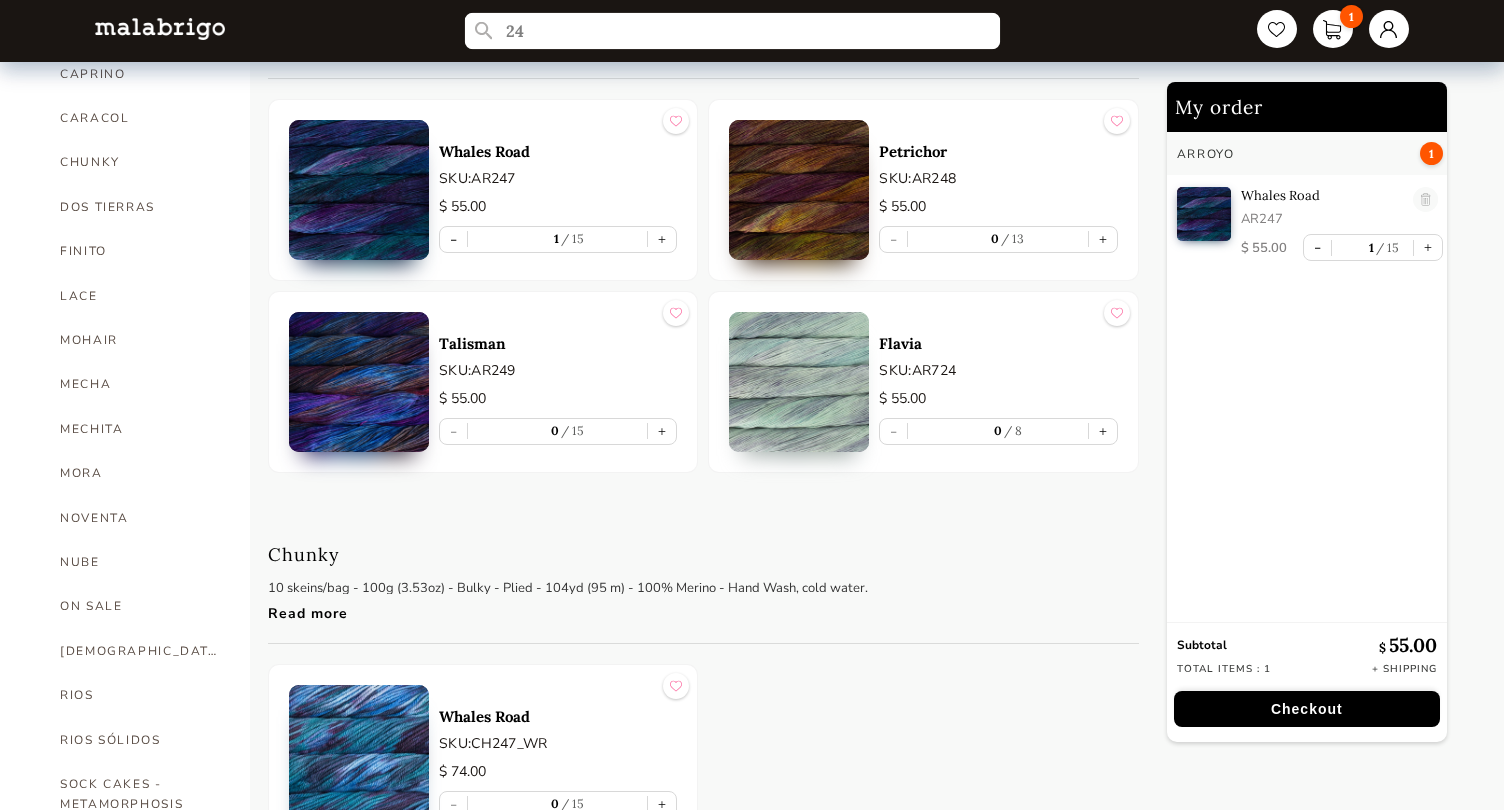 type on "2" 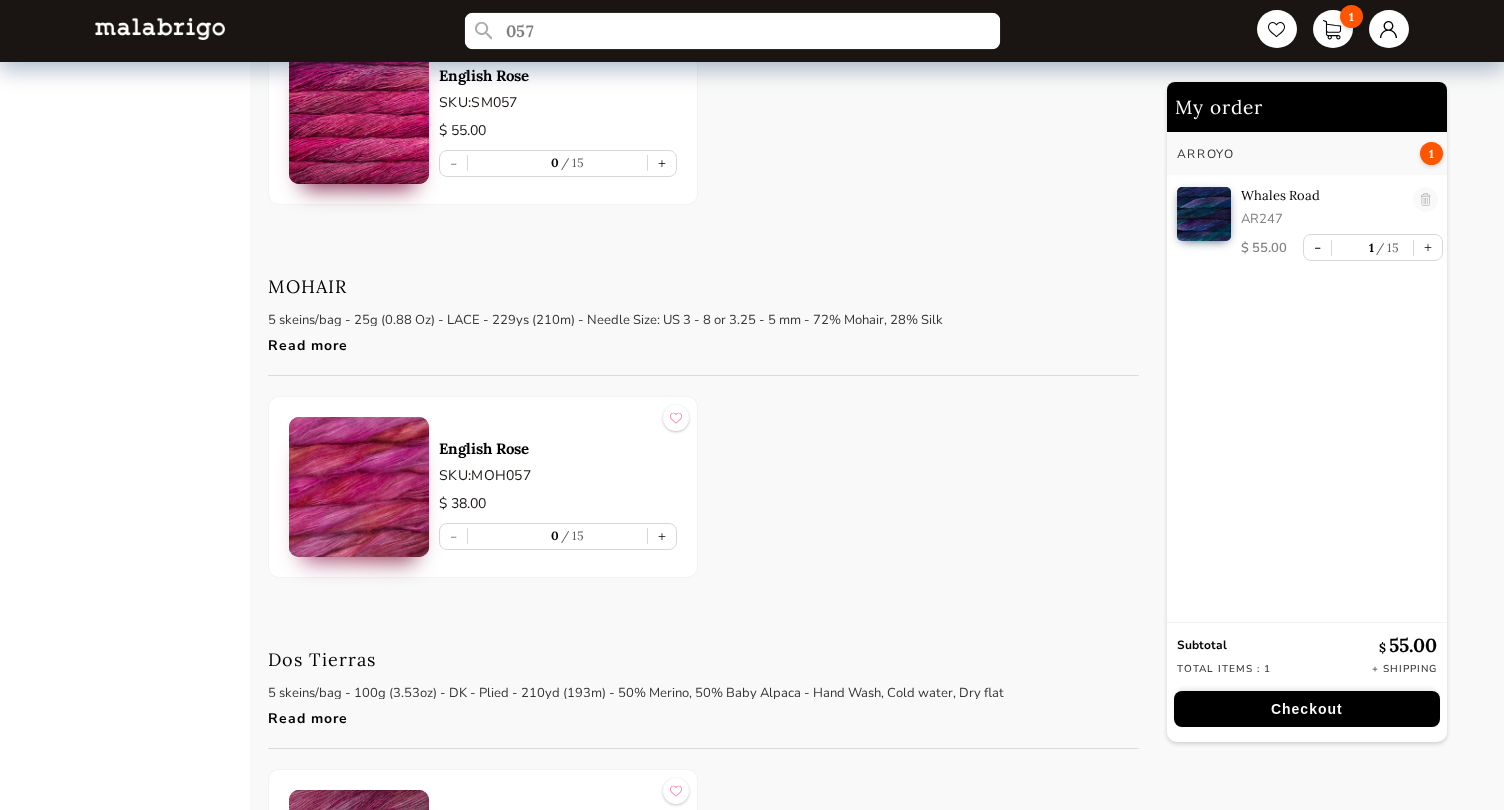 scroll, scrollTop: 1821, scrollLeft: 0, axis: vertical 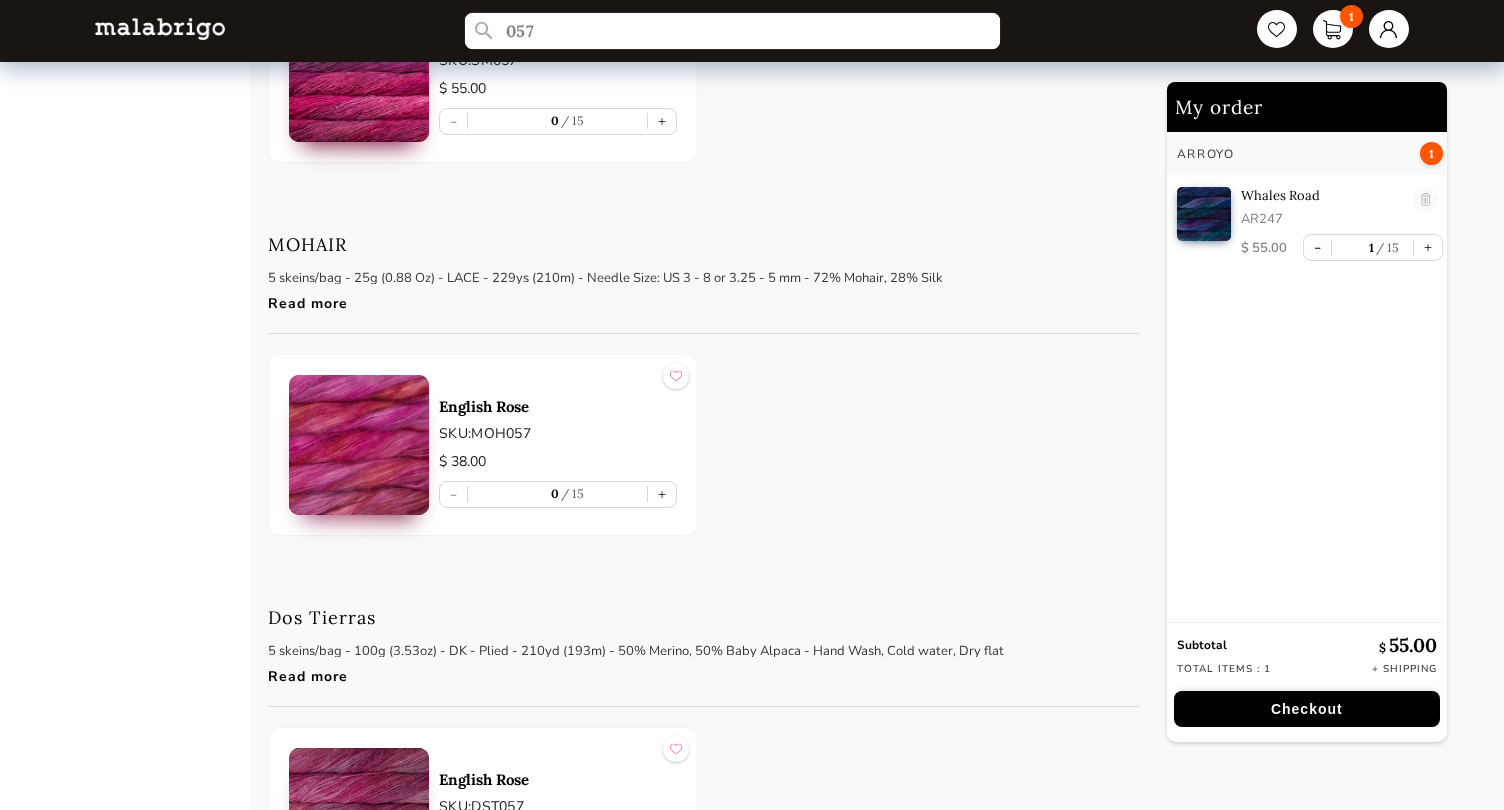 type on "057" 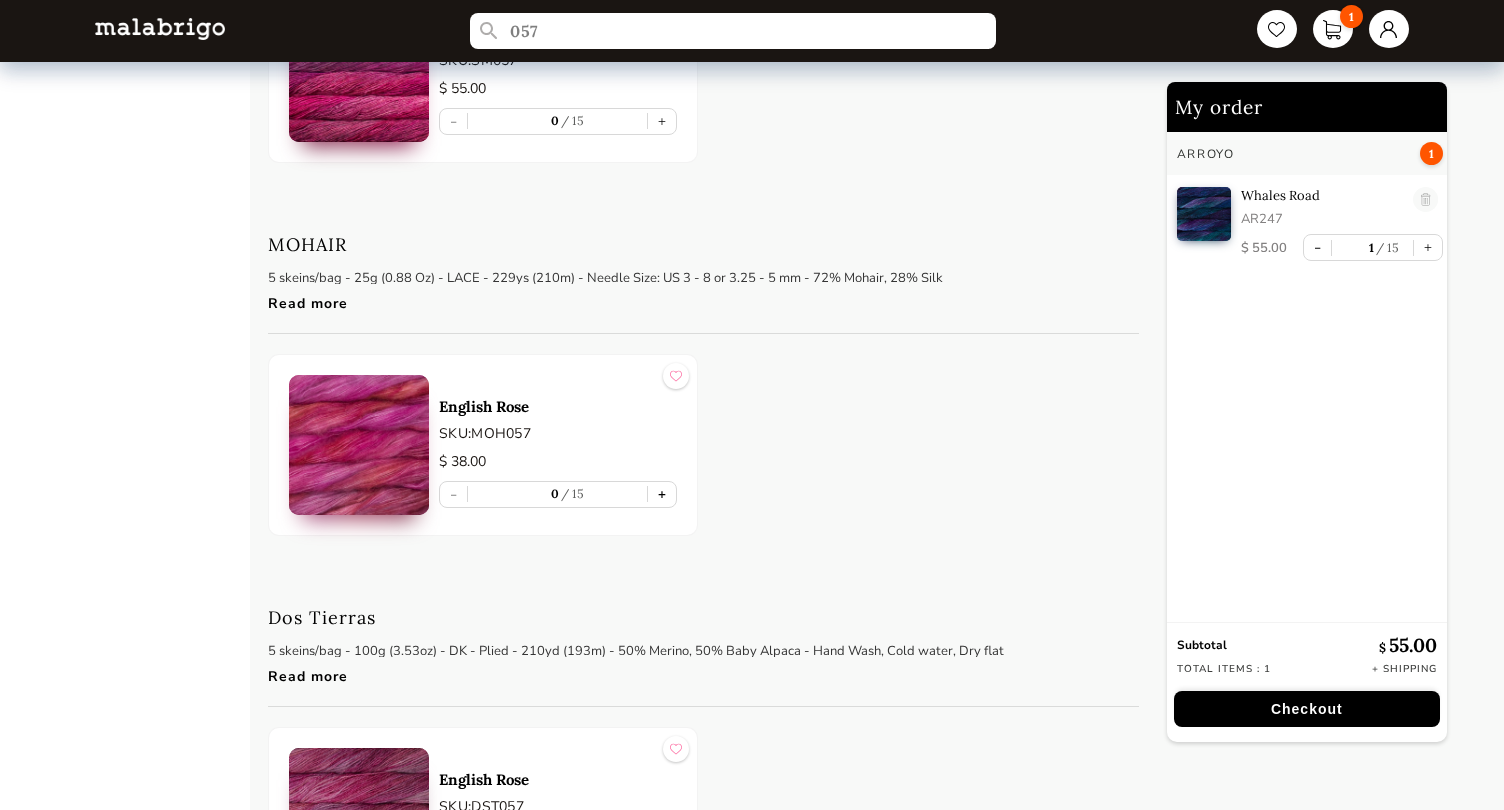 click on "+" at bounding box center [662, 494] 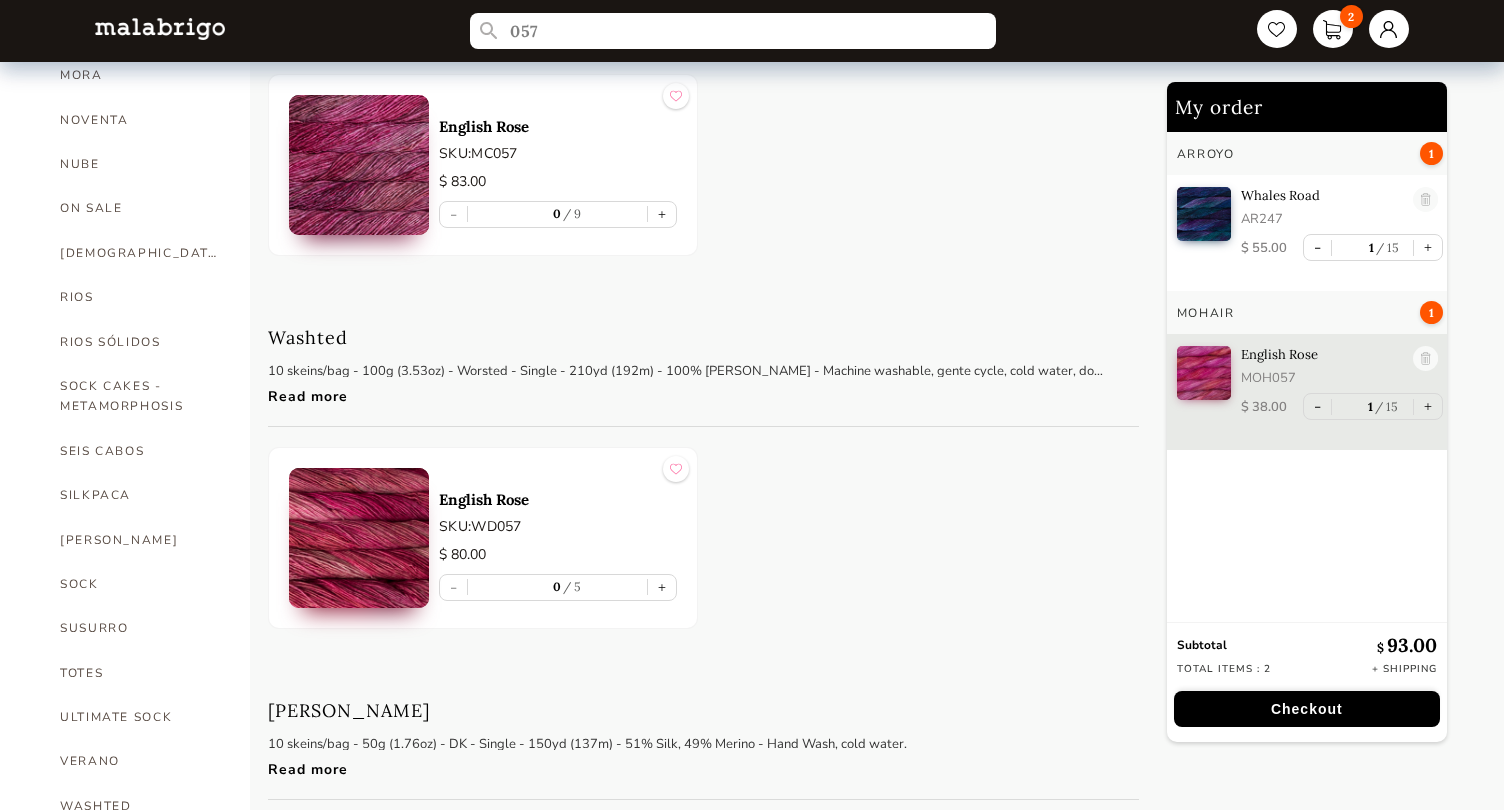 scroll, scrollTop: 984, scrollLeft: 0, axis: vertical 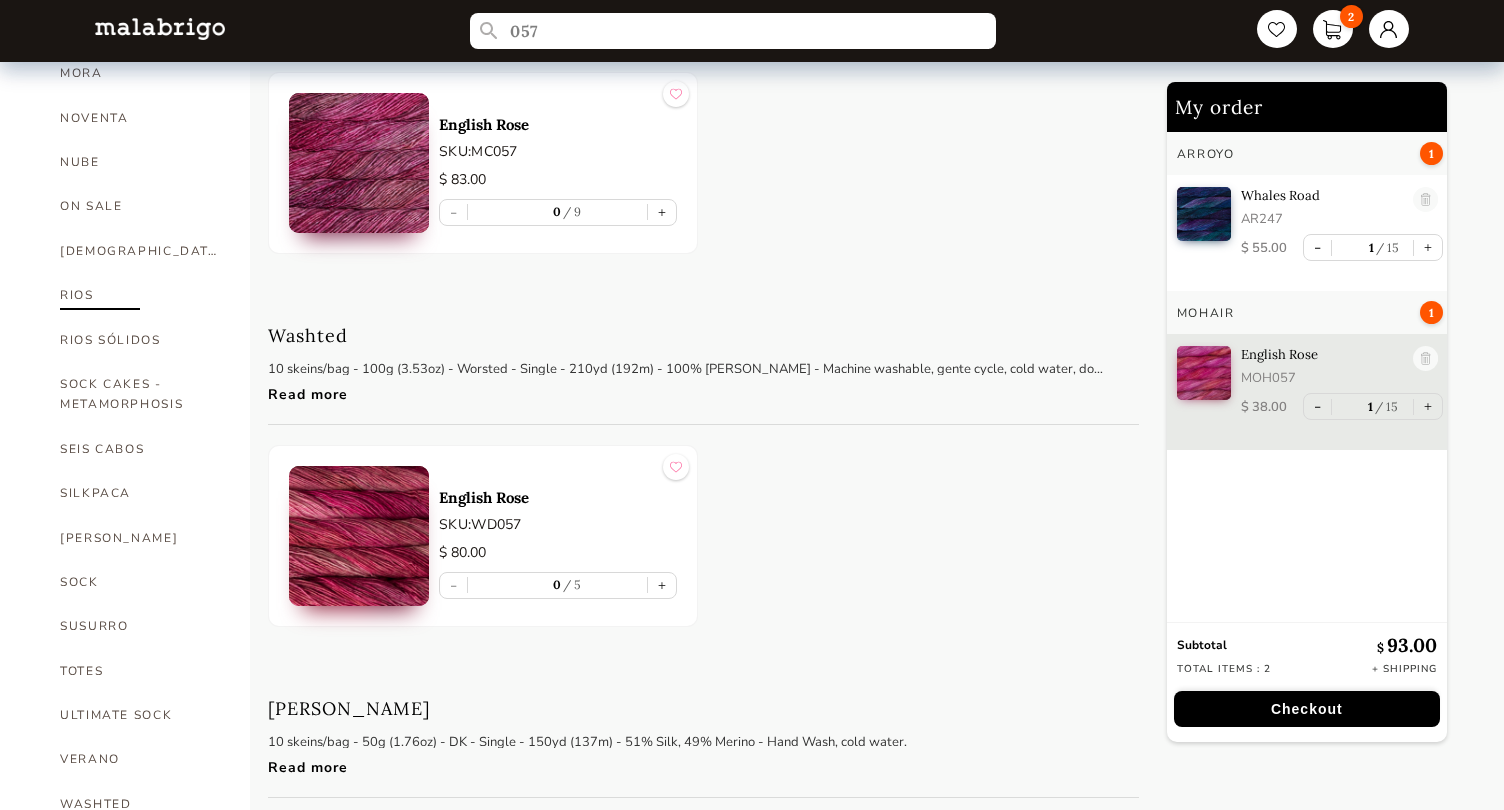 click on "RIOS" at bounding box center [140, 295] 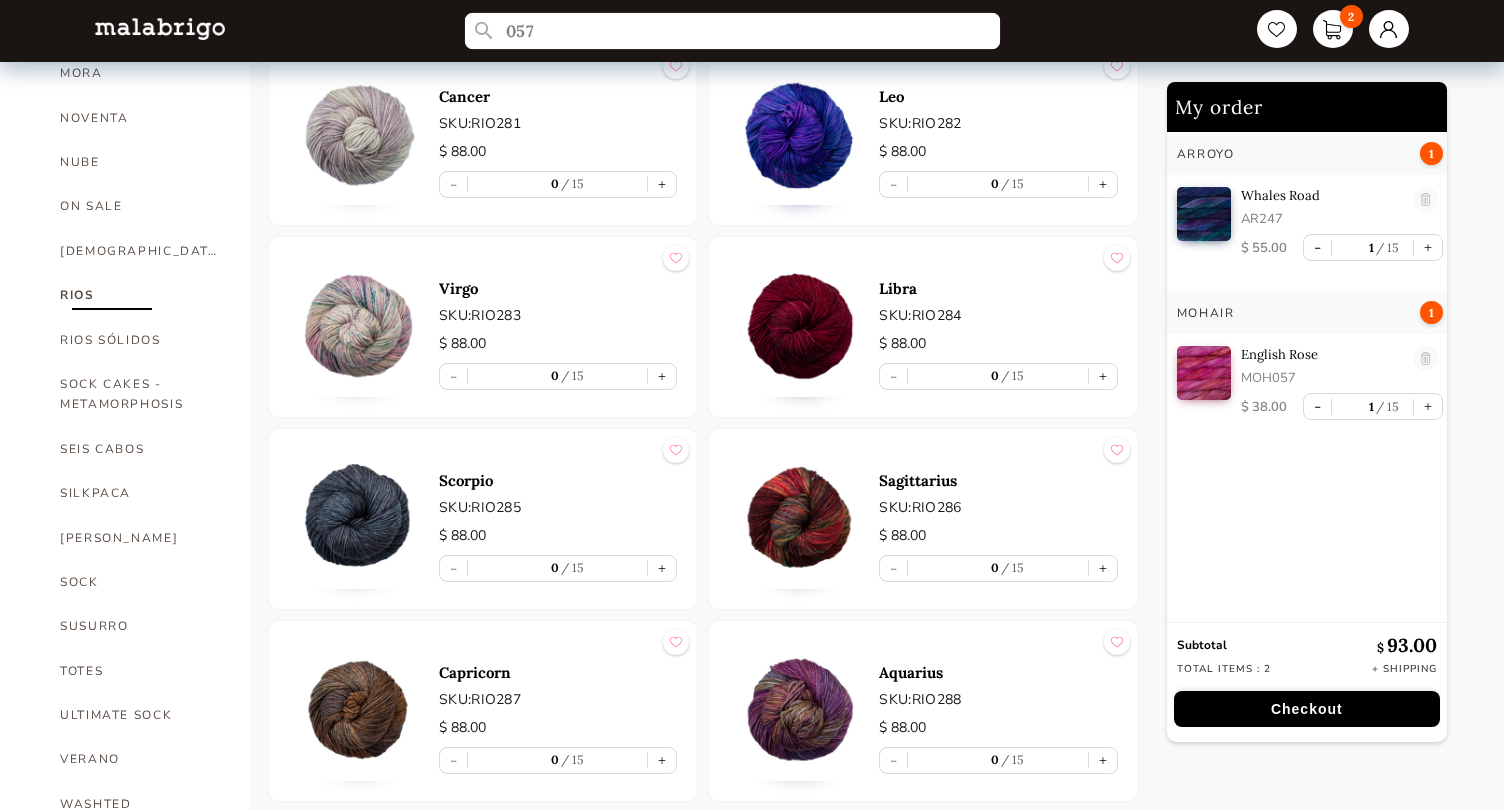 click on "057" at bounding box center [733, 31] 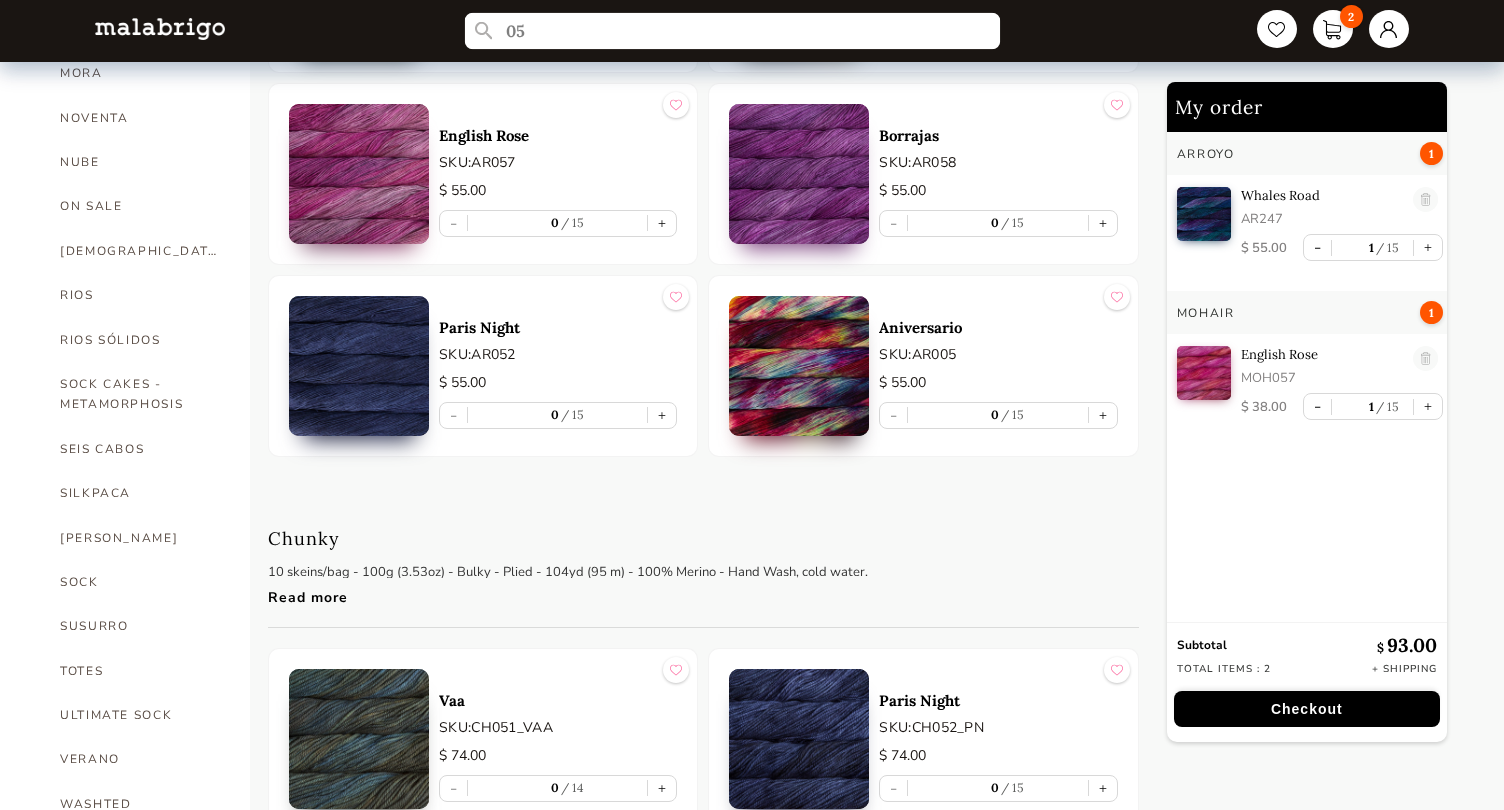 type on "0" 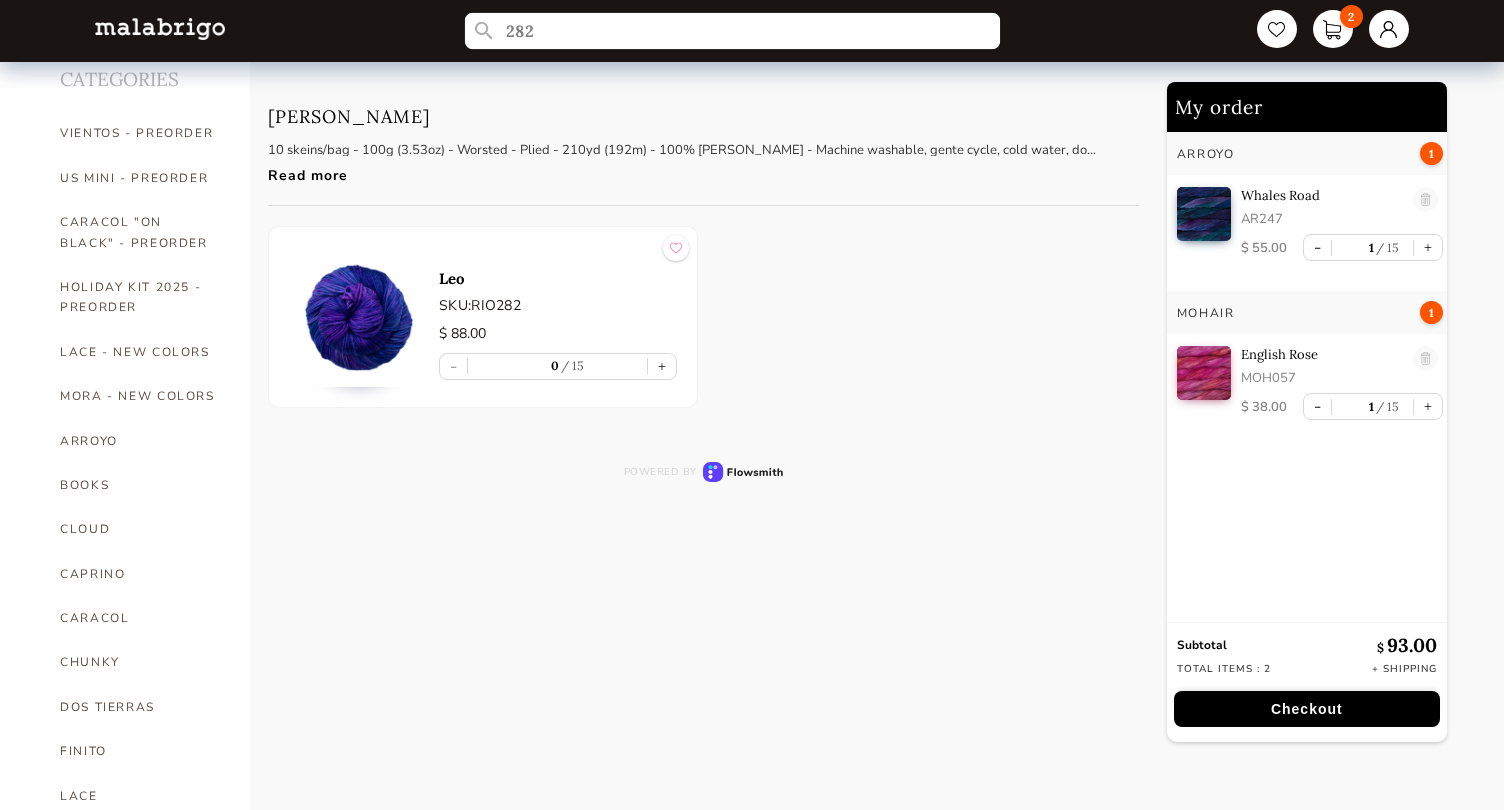 scroll, scrollTop: 81, scrollLeft: 0, axis: vertical 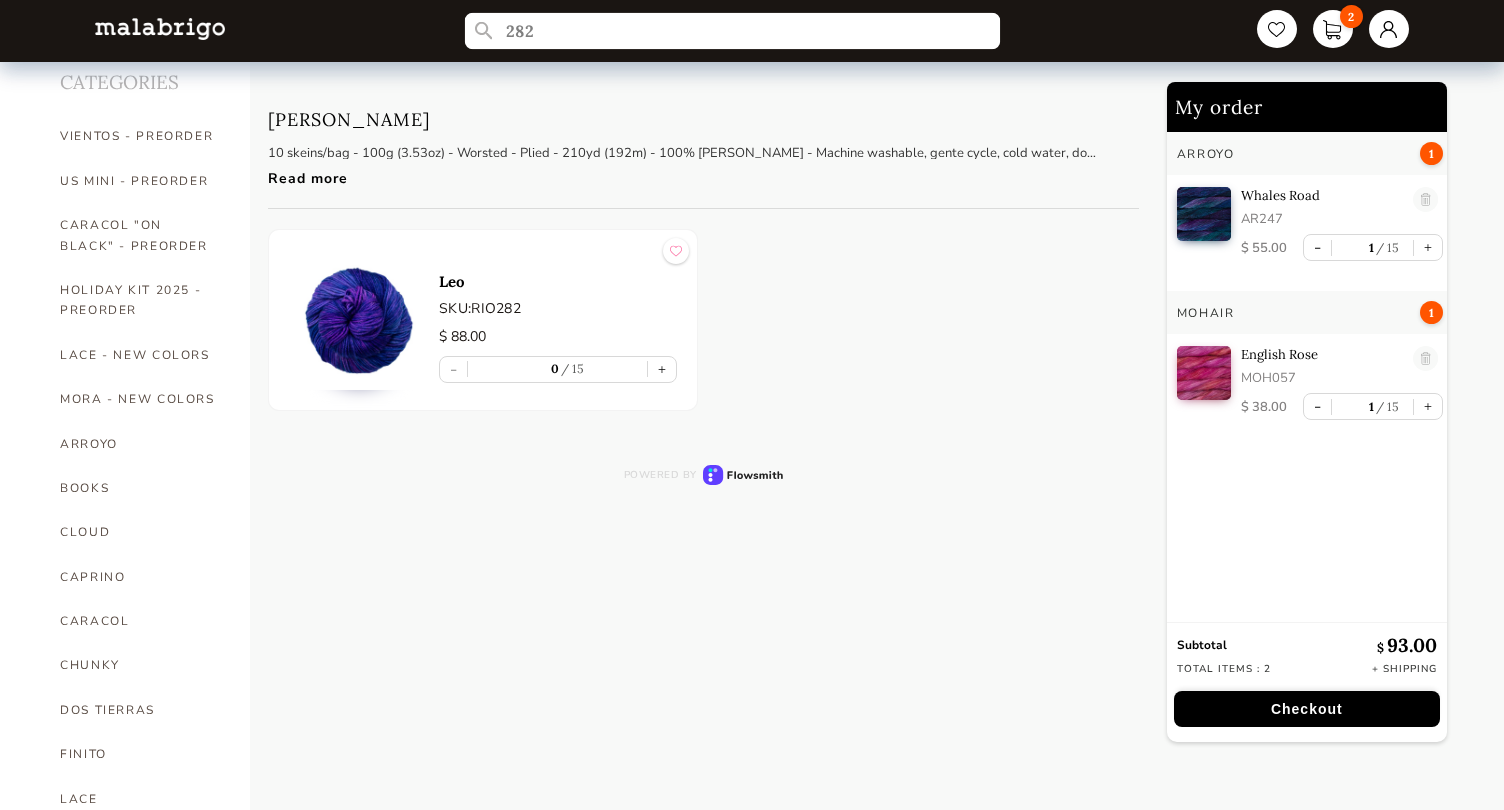 type on "282" 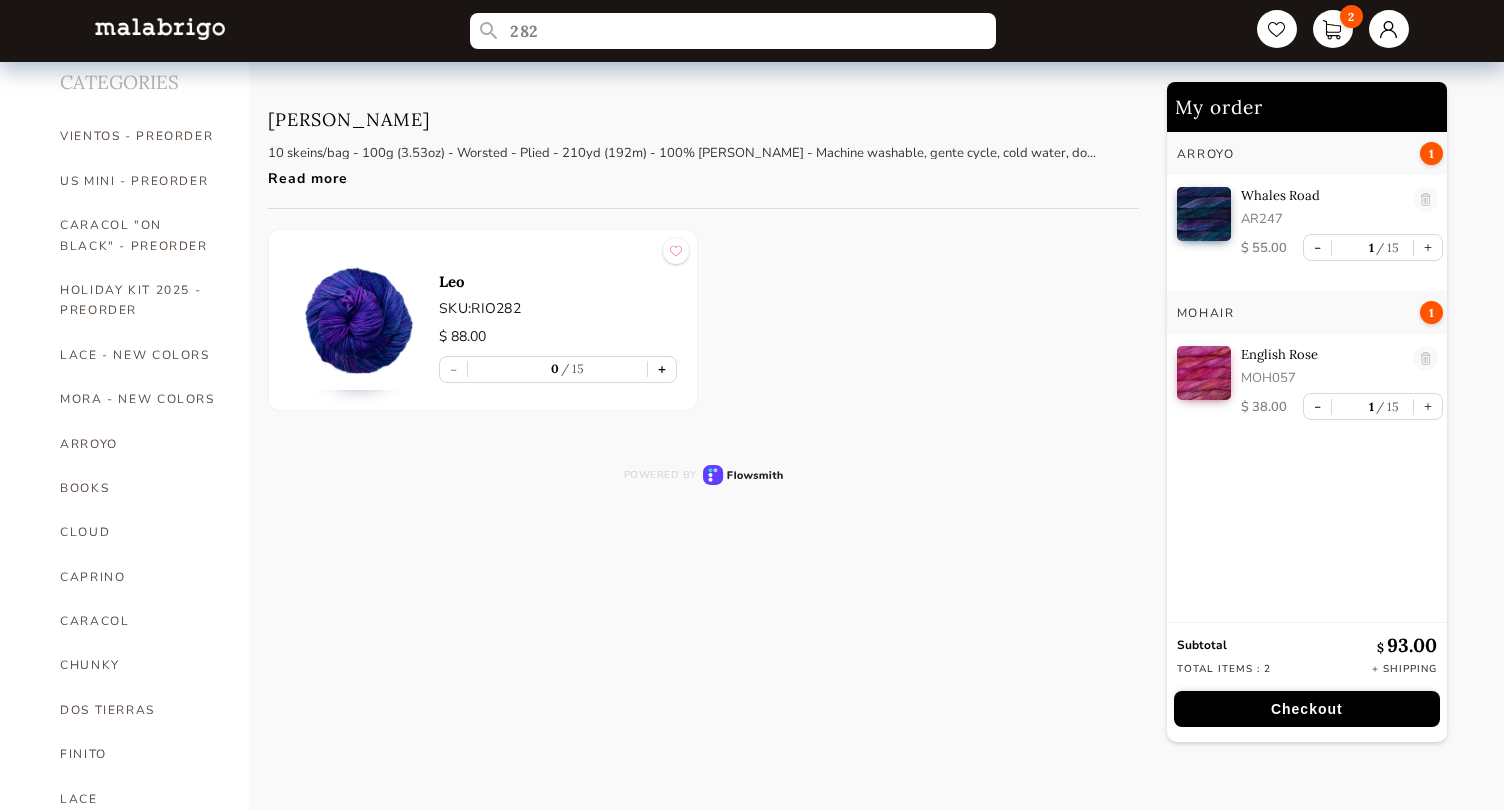 click on "+" at bounding box center [662, 369] 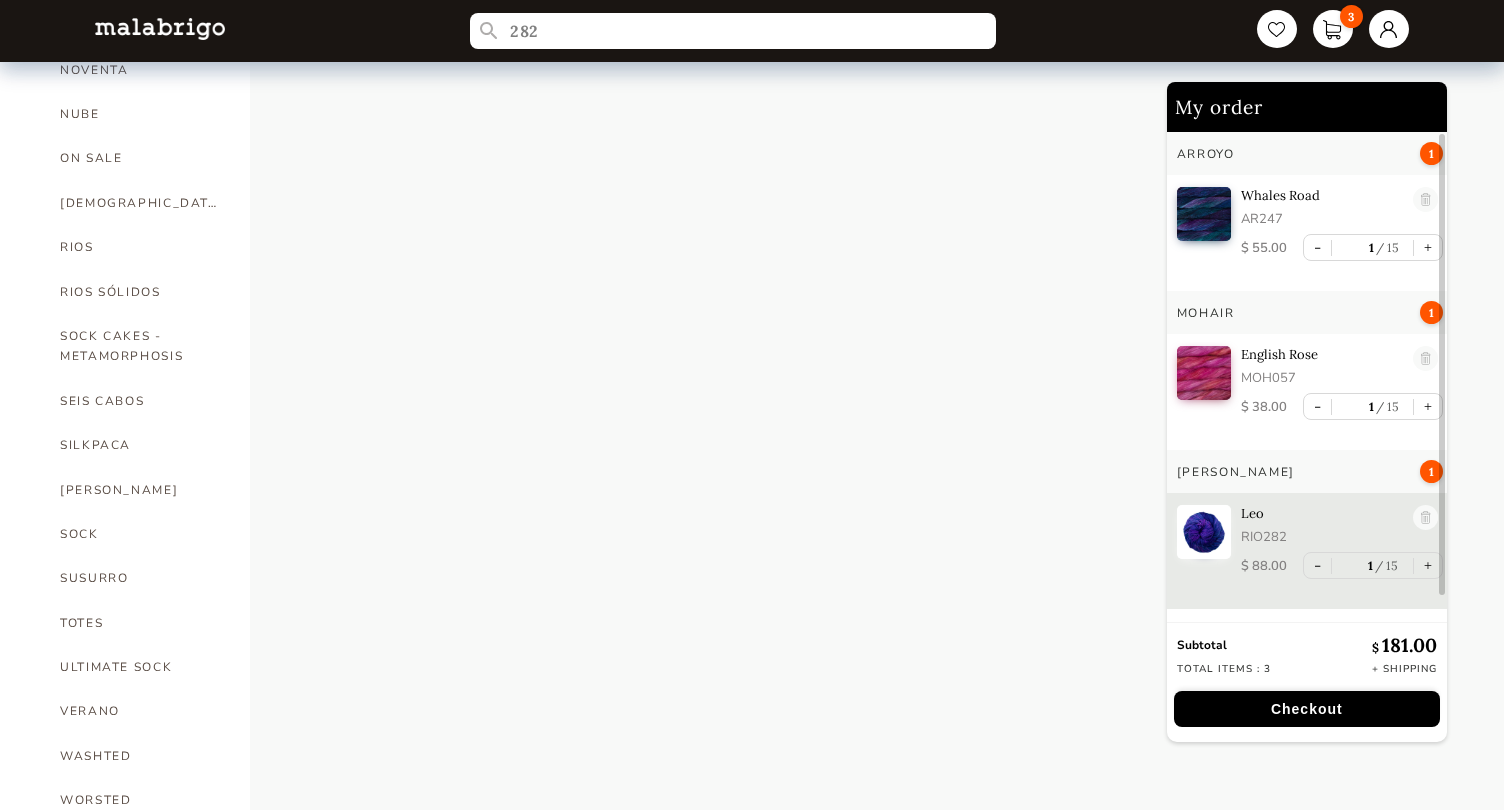 scroll, scrollTop: 1036, scrollLeft: 0, axis: vertical 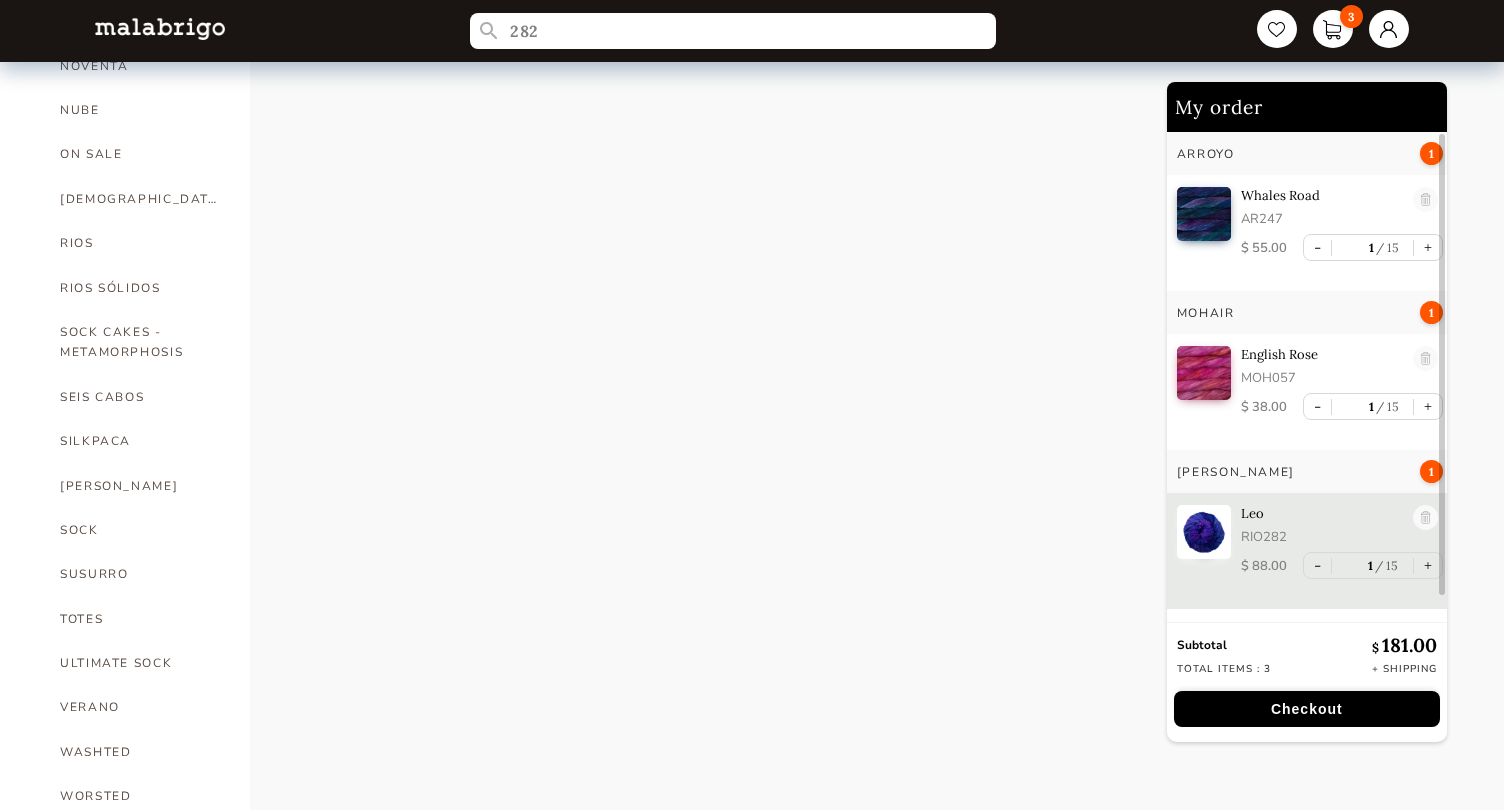 click on "SOCK" at bounding box center (140, 530) 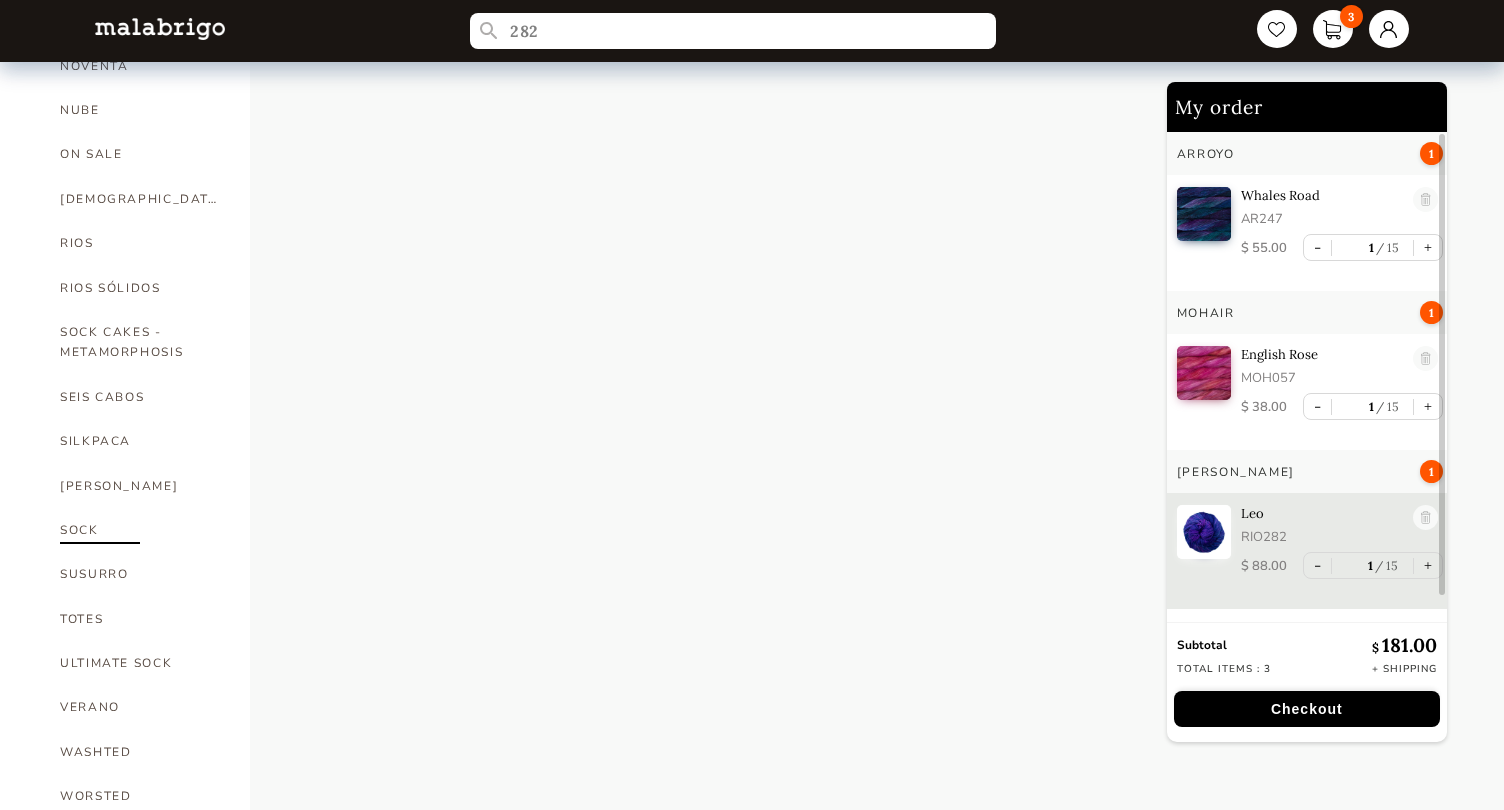 select on "INDEX" 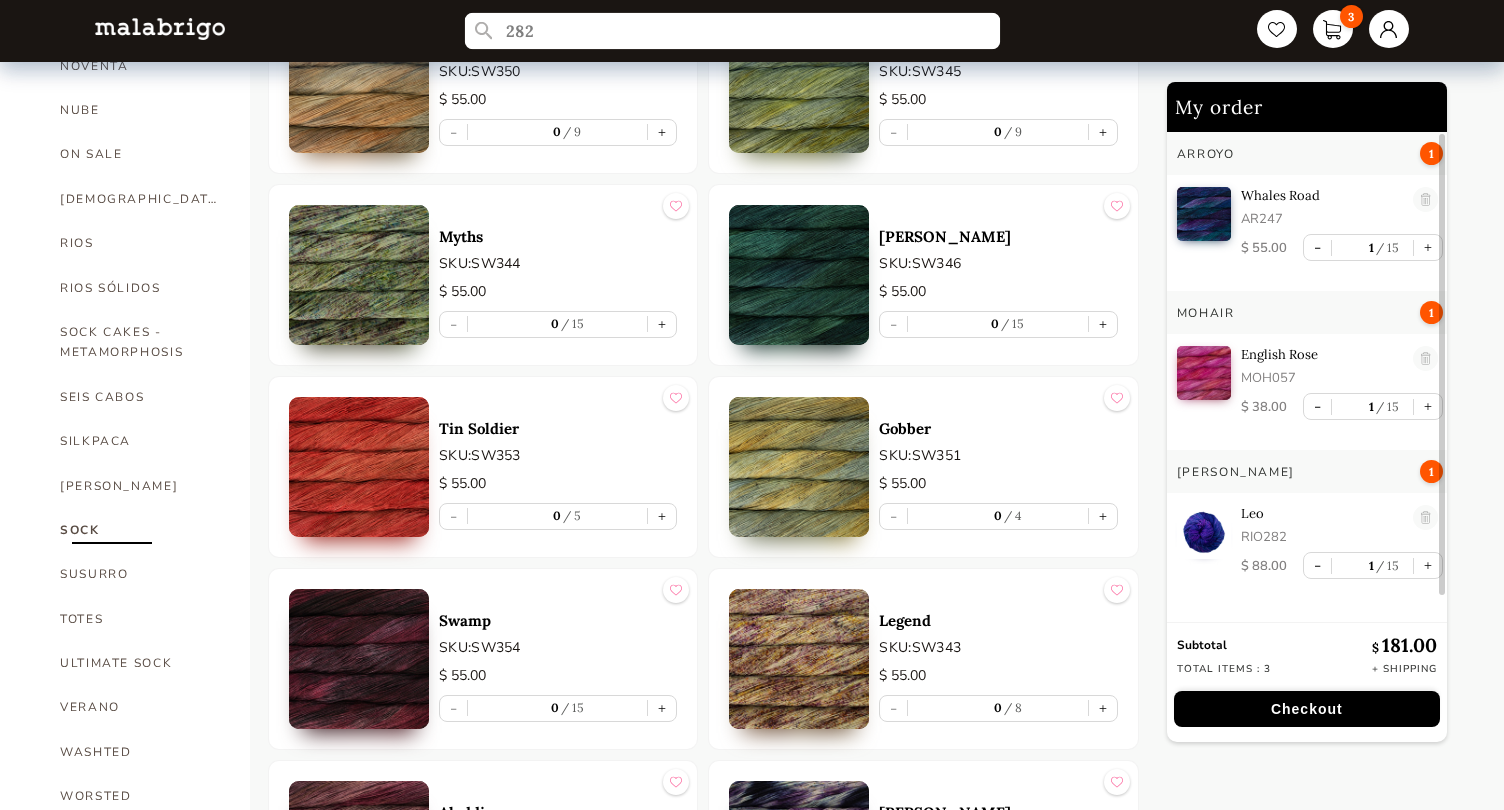 click on "282" at bounding box center (733, 31) 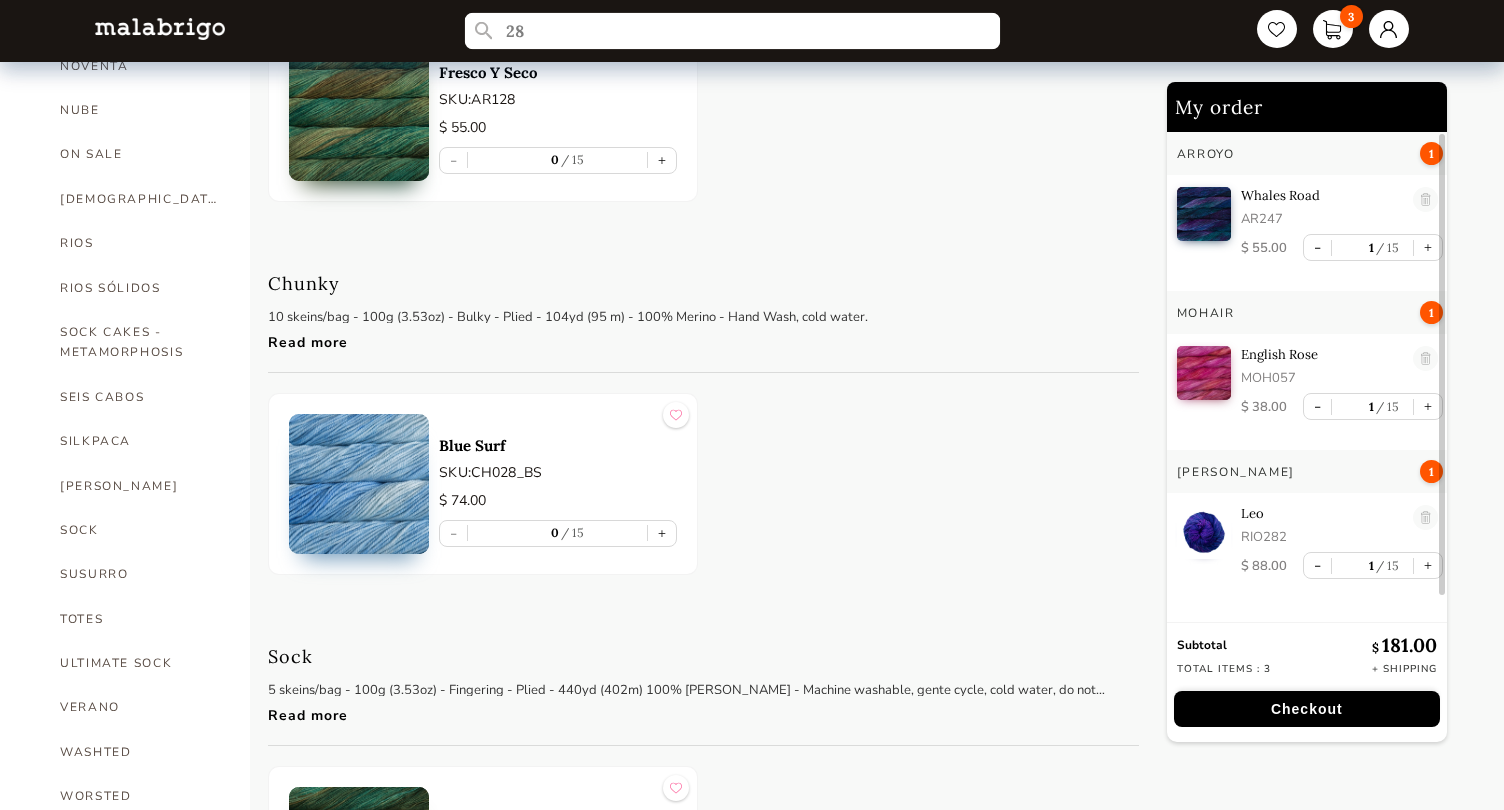 type on "2" 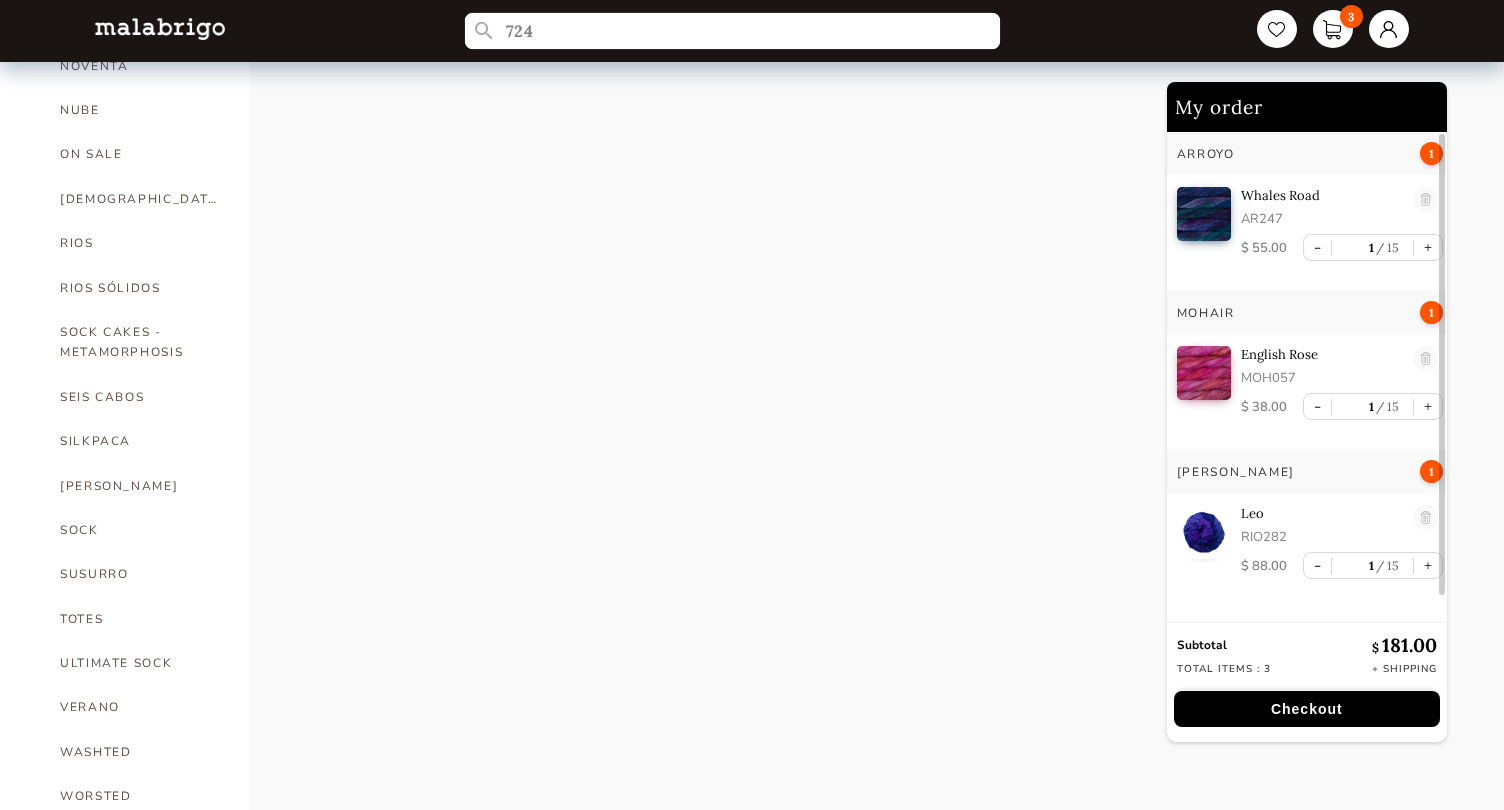 type on "724" 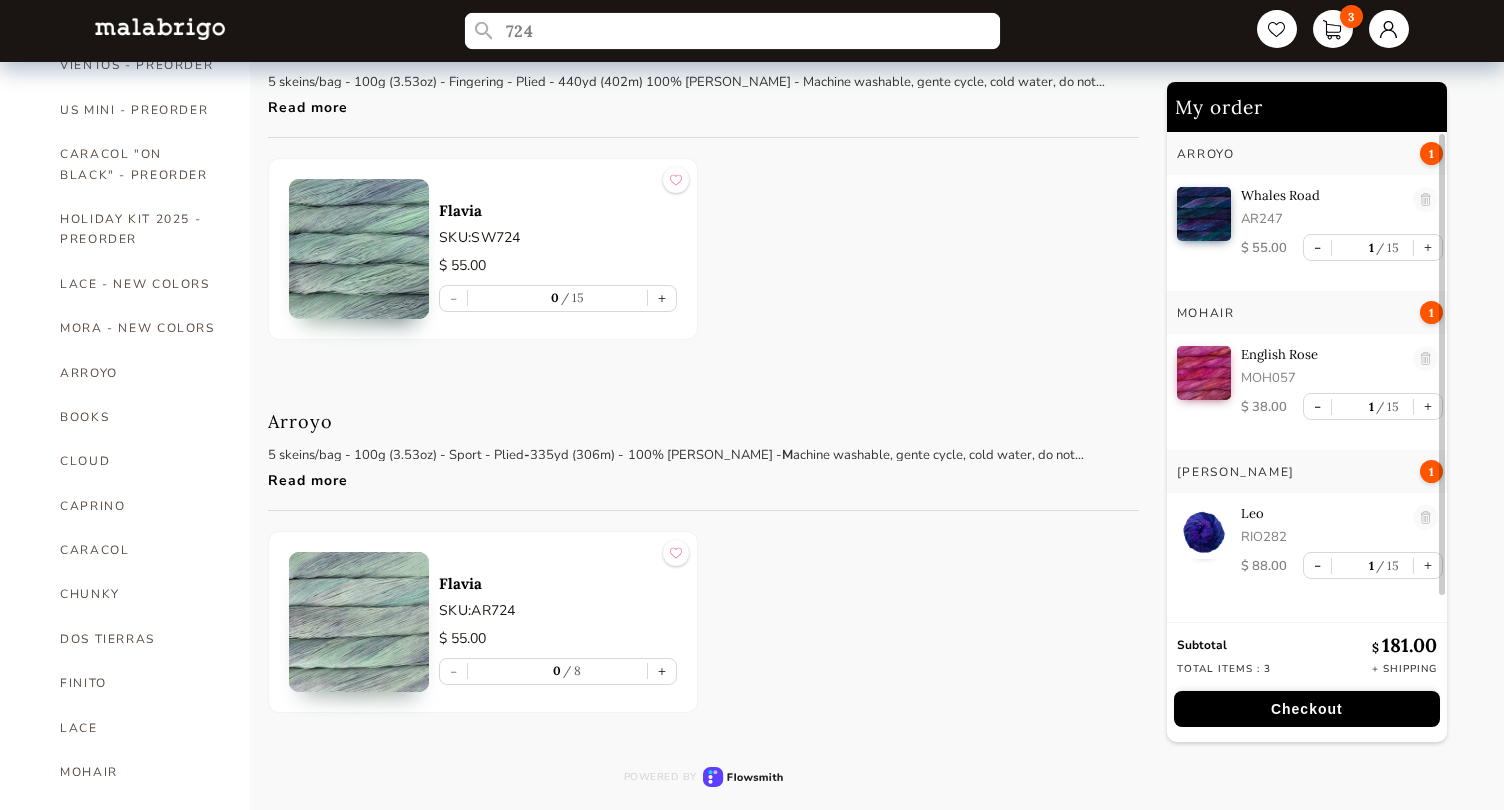 scroll, scrollTop: 151, scrollLeft: 0, axis: vertical 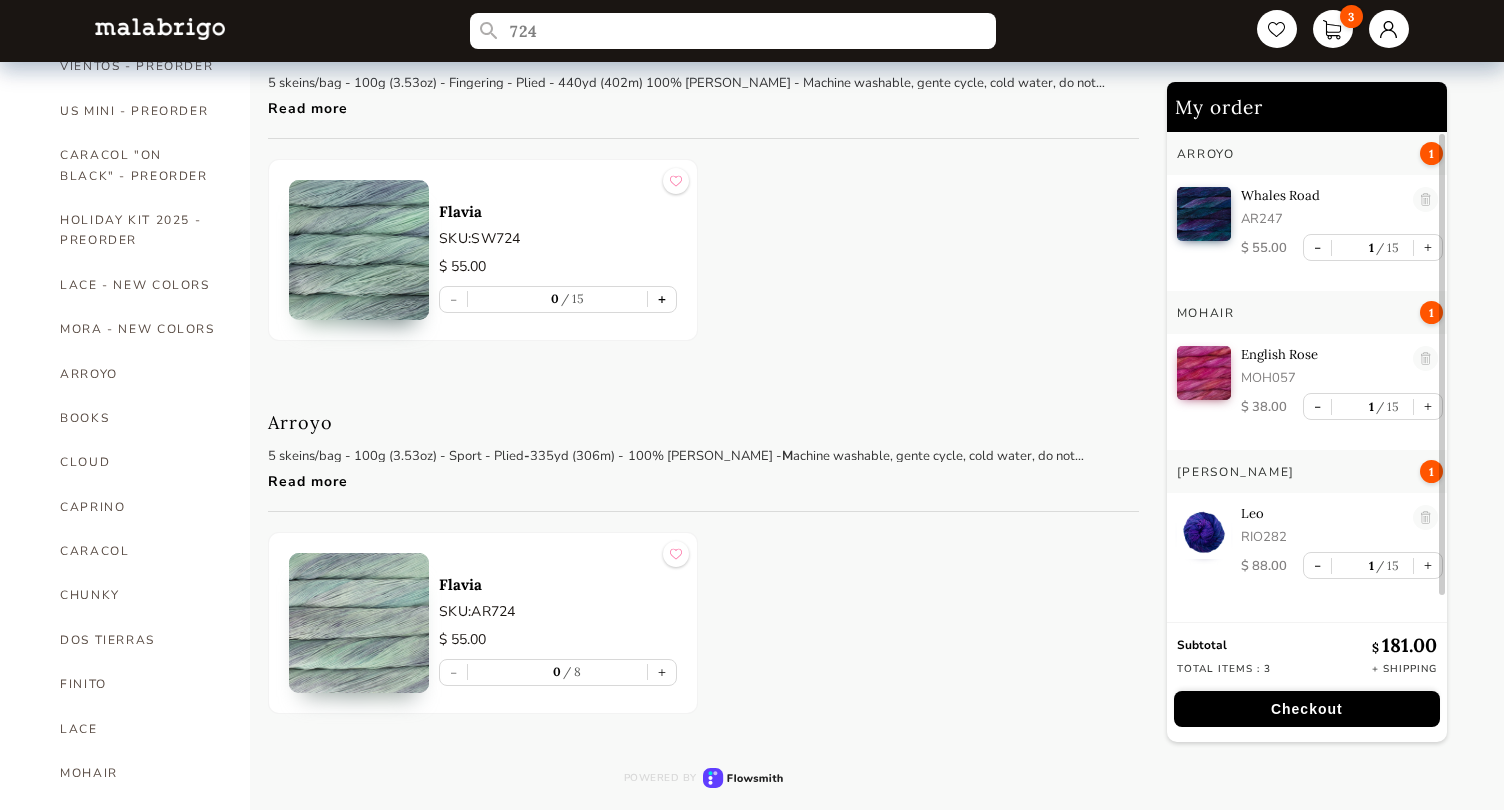 click on "+" at bounding box center (662, 299) 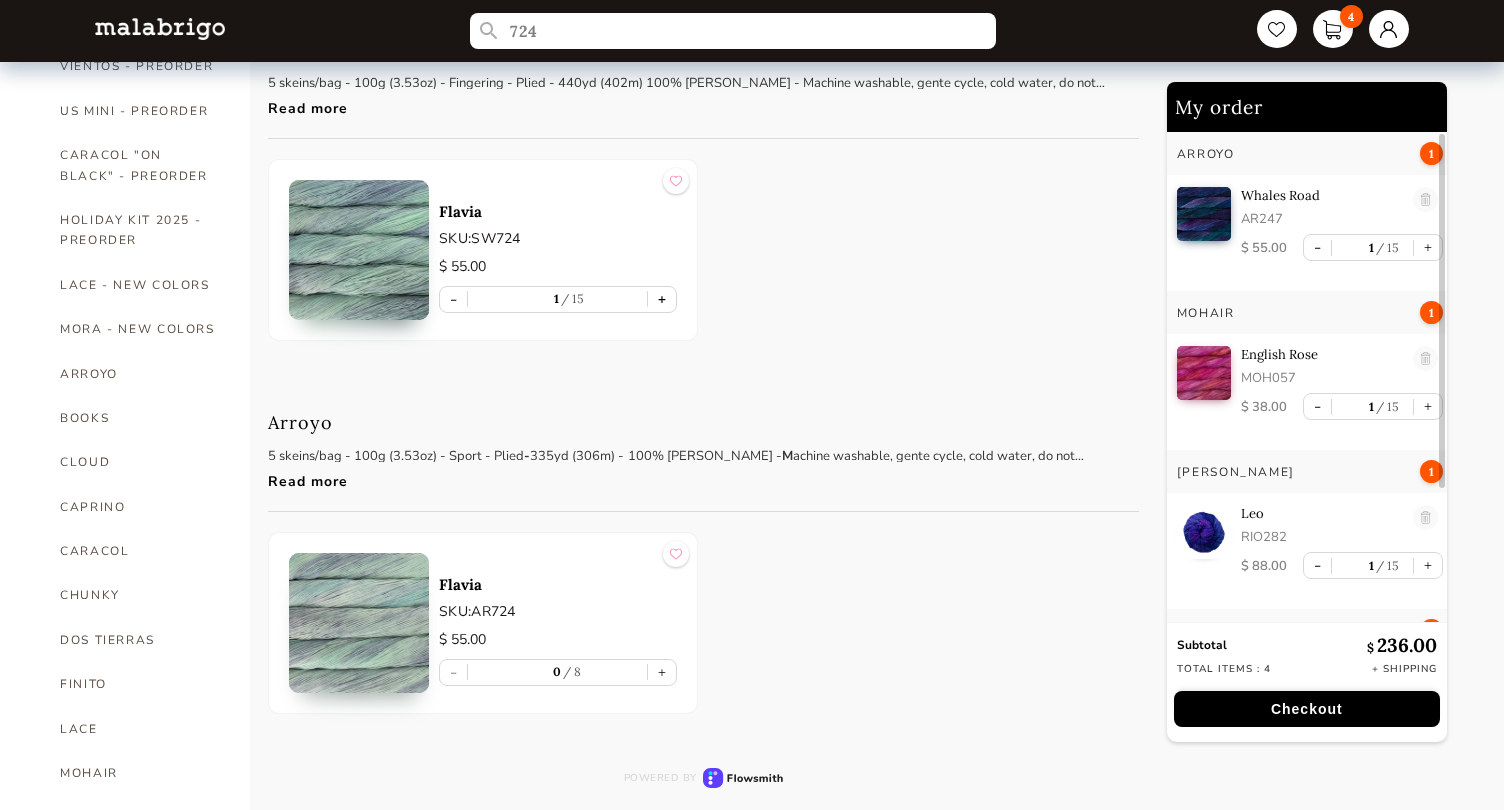 scroll, scrollTop: 5, scrollLeft: 0, axis: vertical 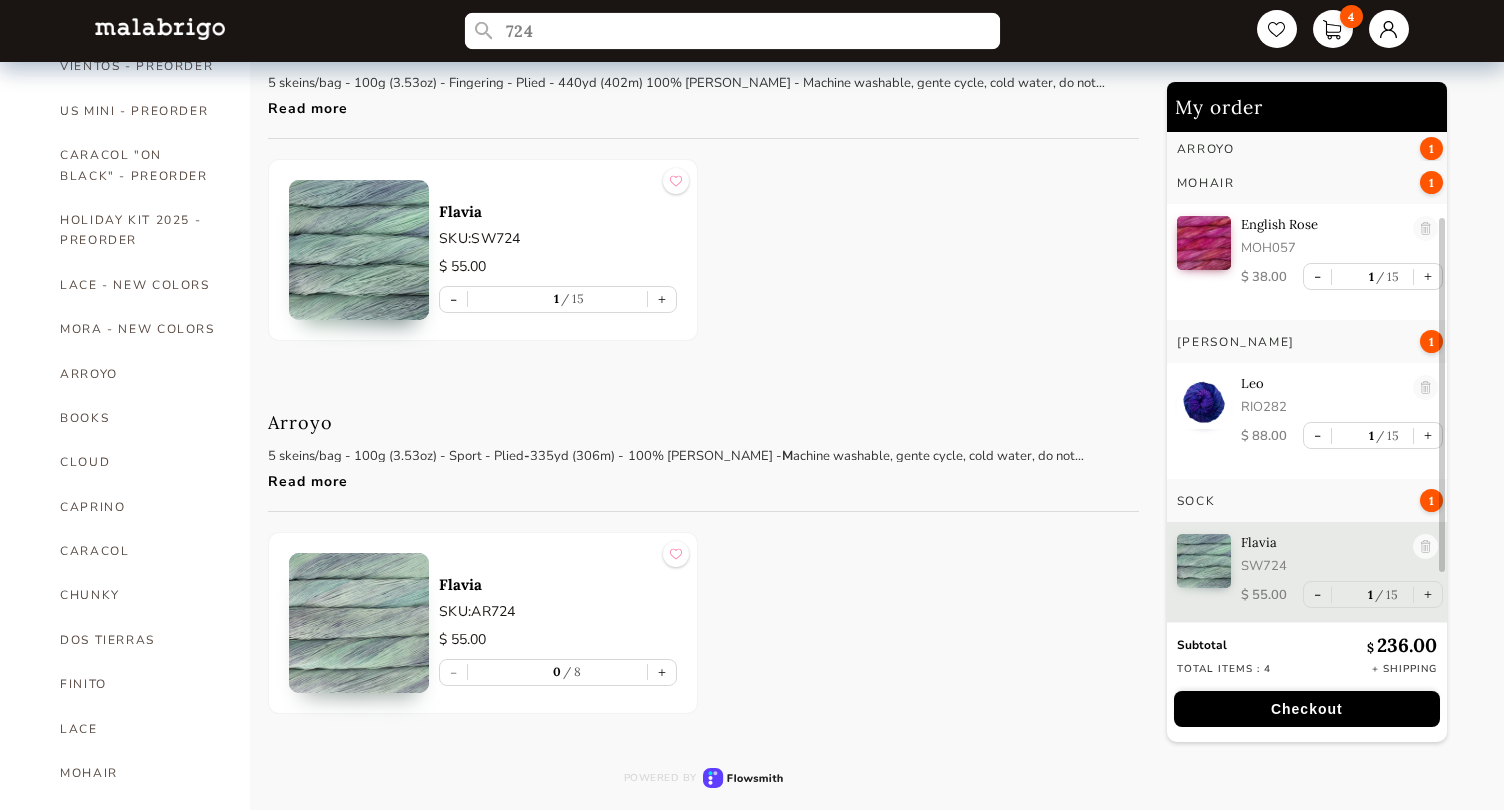 click on "724" at bounding box center (733, 31) 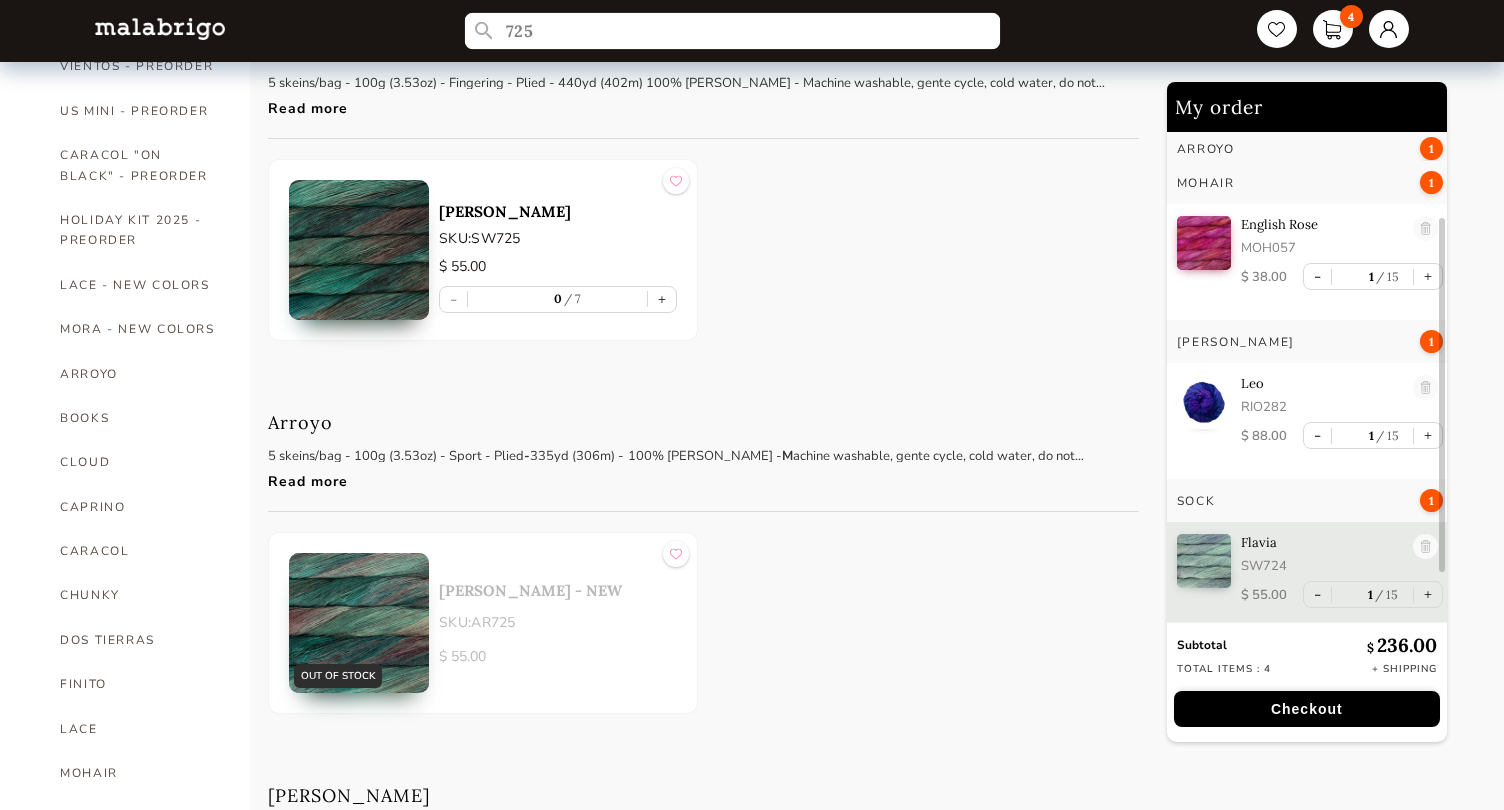 type on "725" 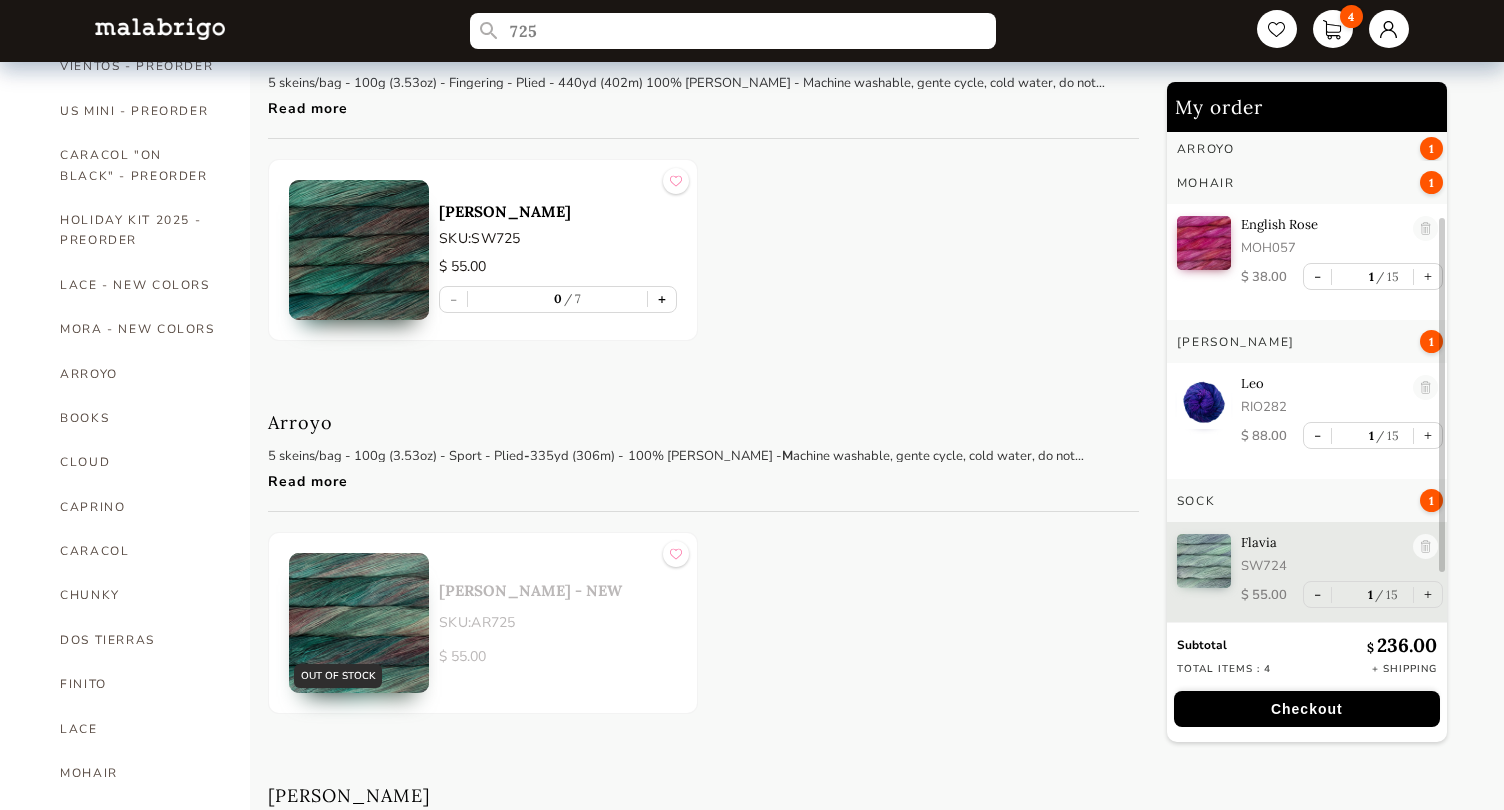 click on "+" at bounding box center (662, 299) 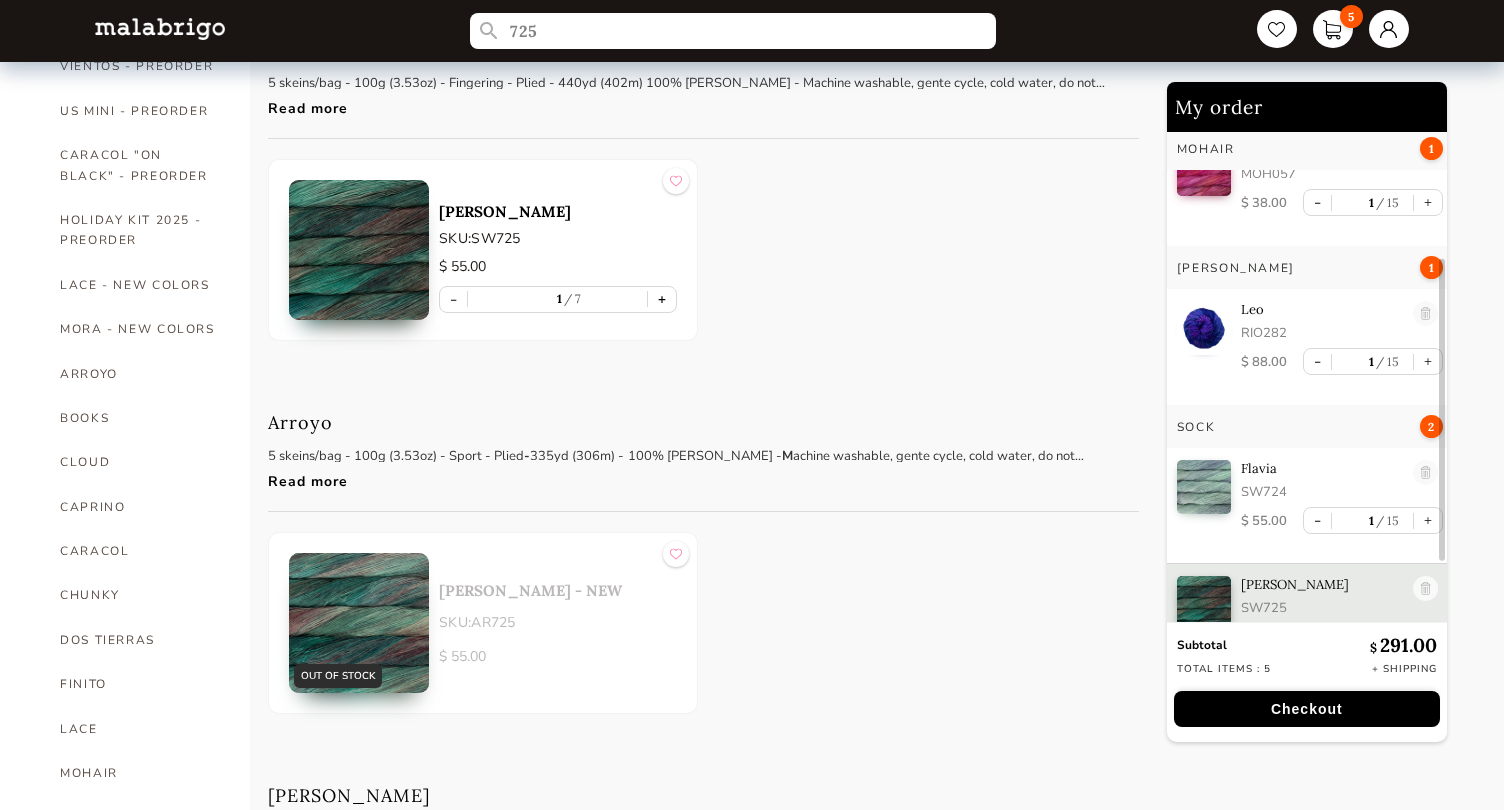 scroll, scrollTop: 240, scrollLeft: 0, axis: vertical 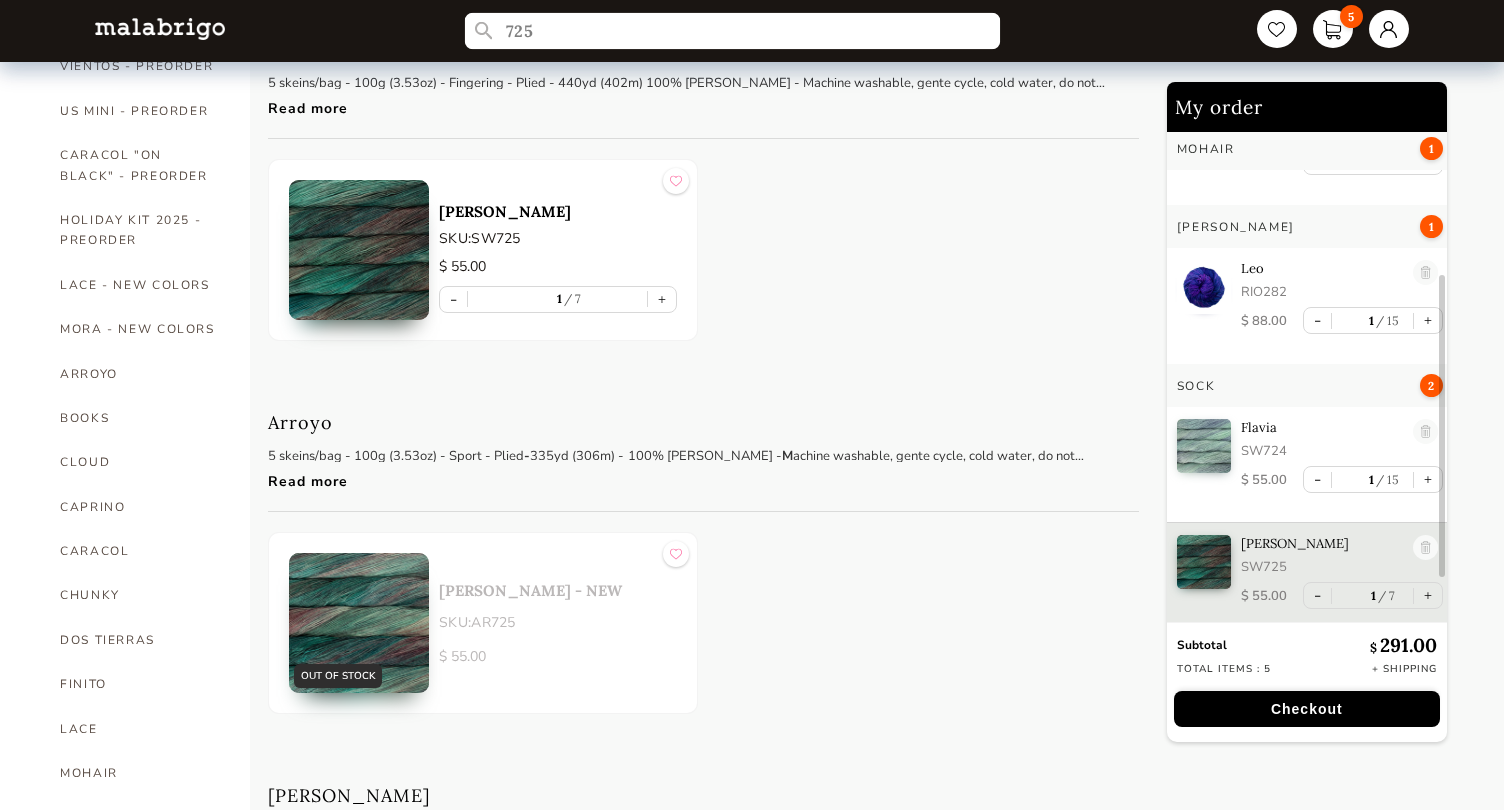 click on "725" at bounding box center (733, 31) 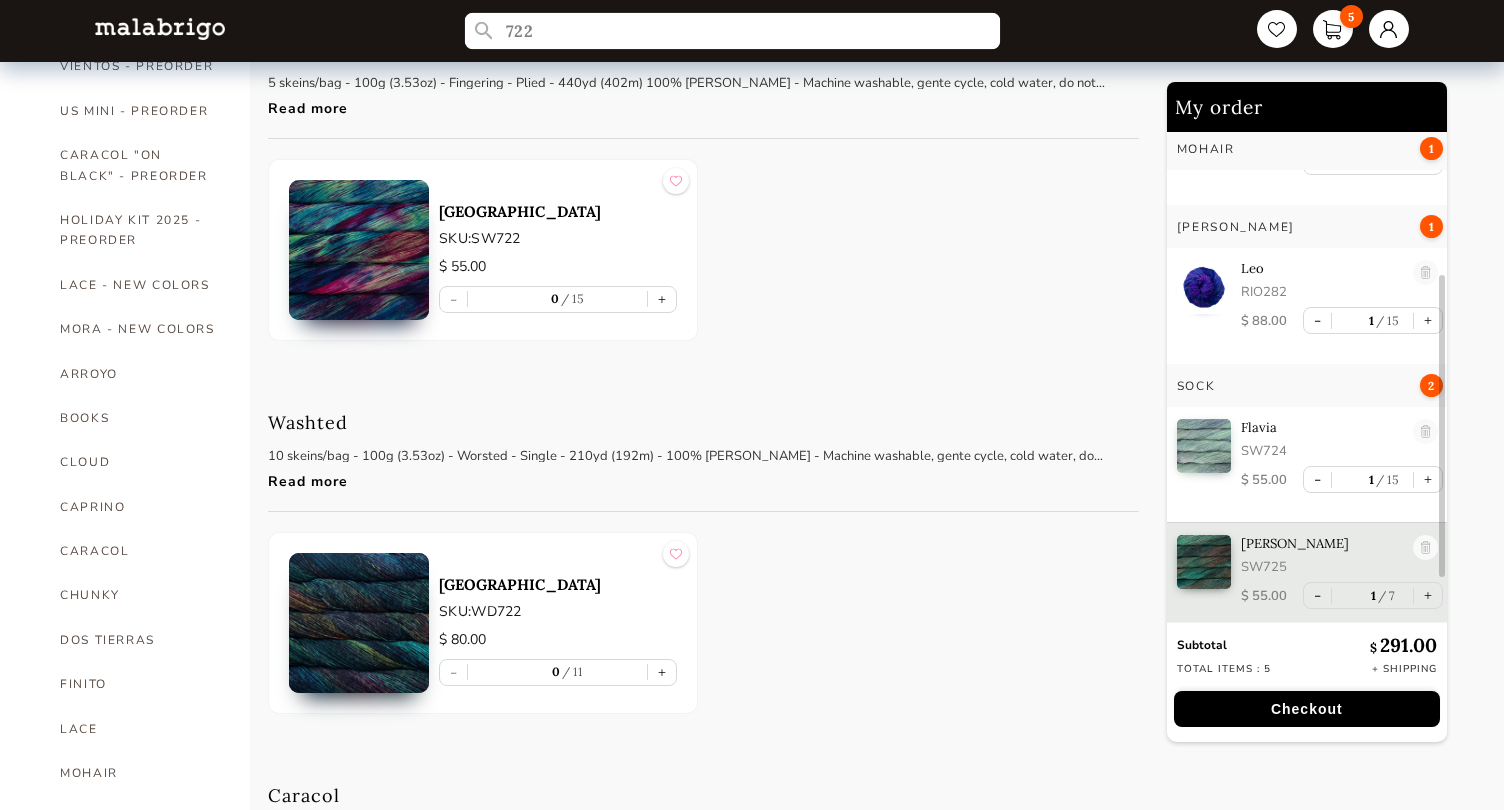 type on "722" 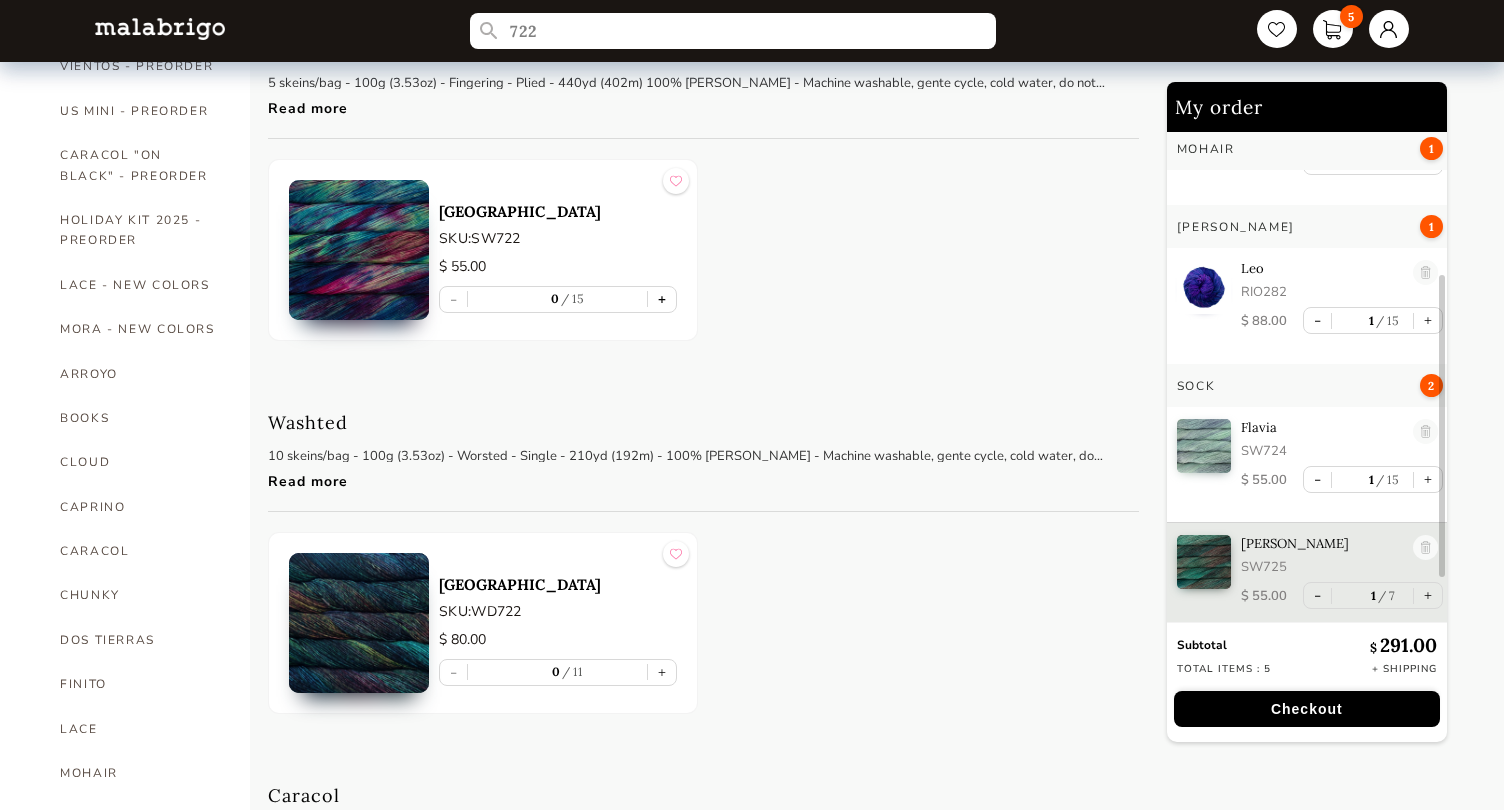 click on "+" at bounding box center [662, 299] 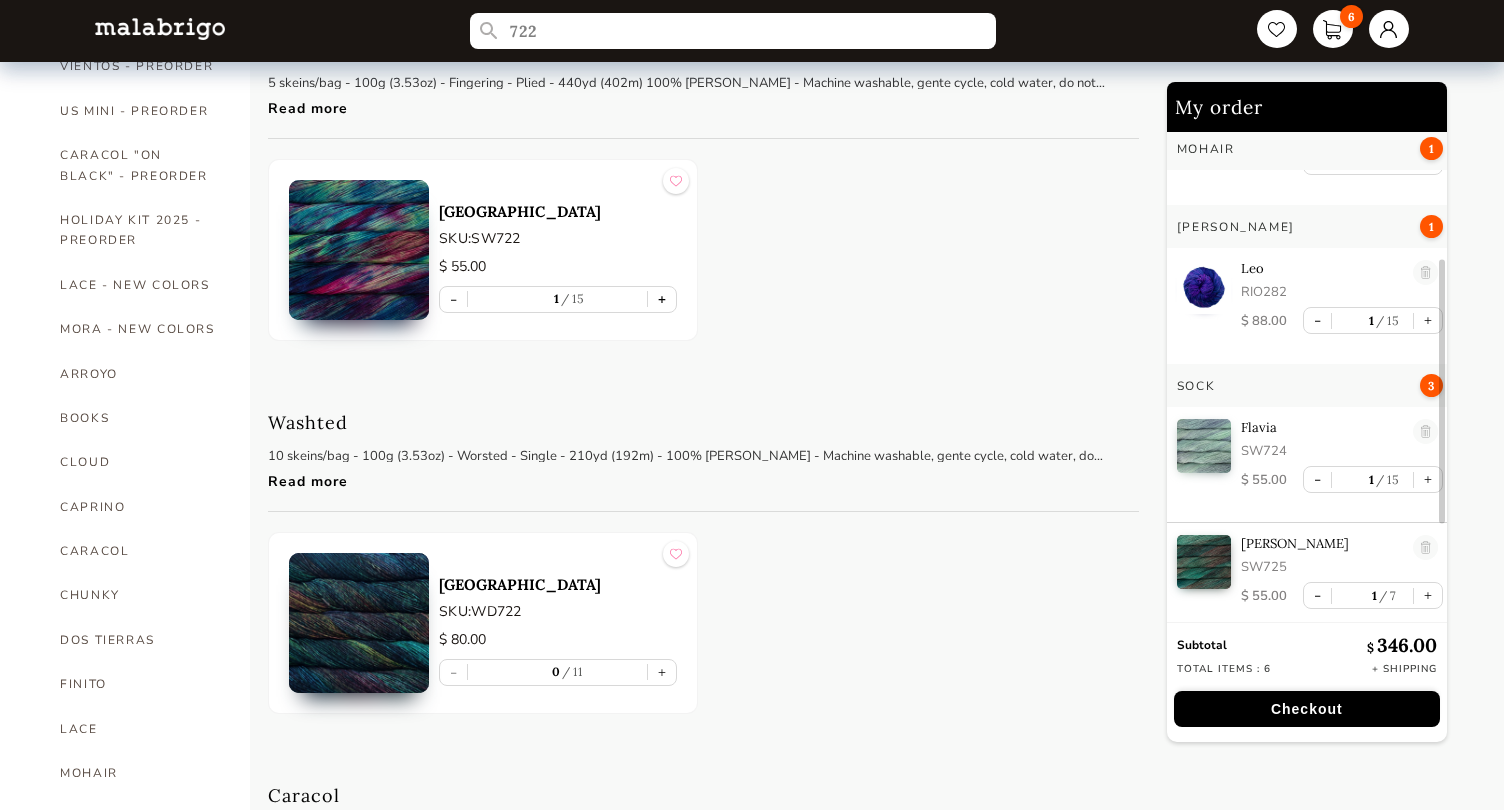 scroll, scrollTop: 356, scrollLeft: 0, axis: vertical 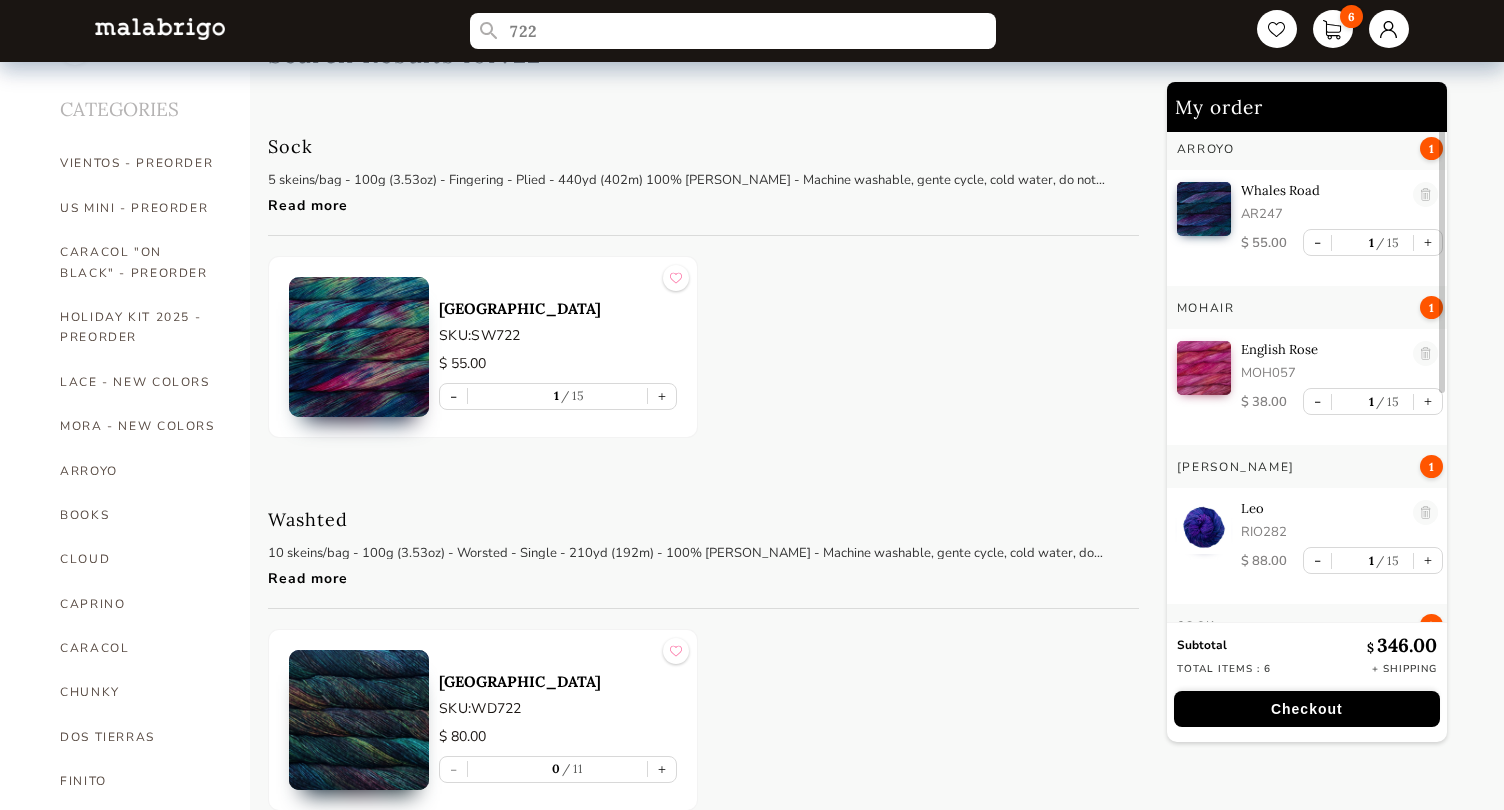click on "Leo" at bounding box center [1322, 508] 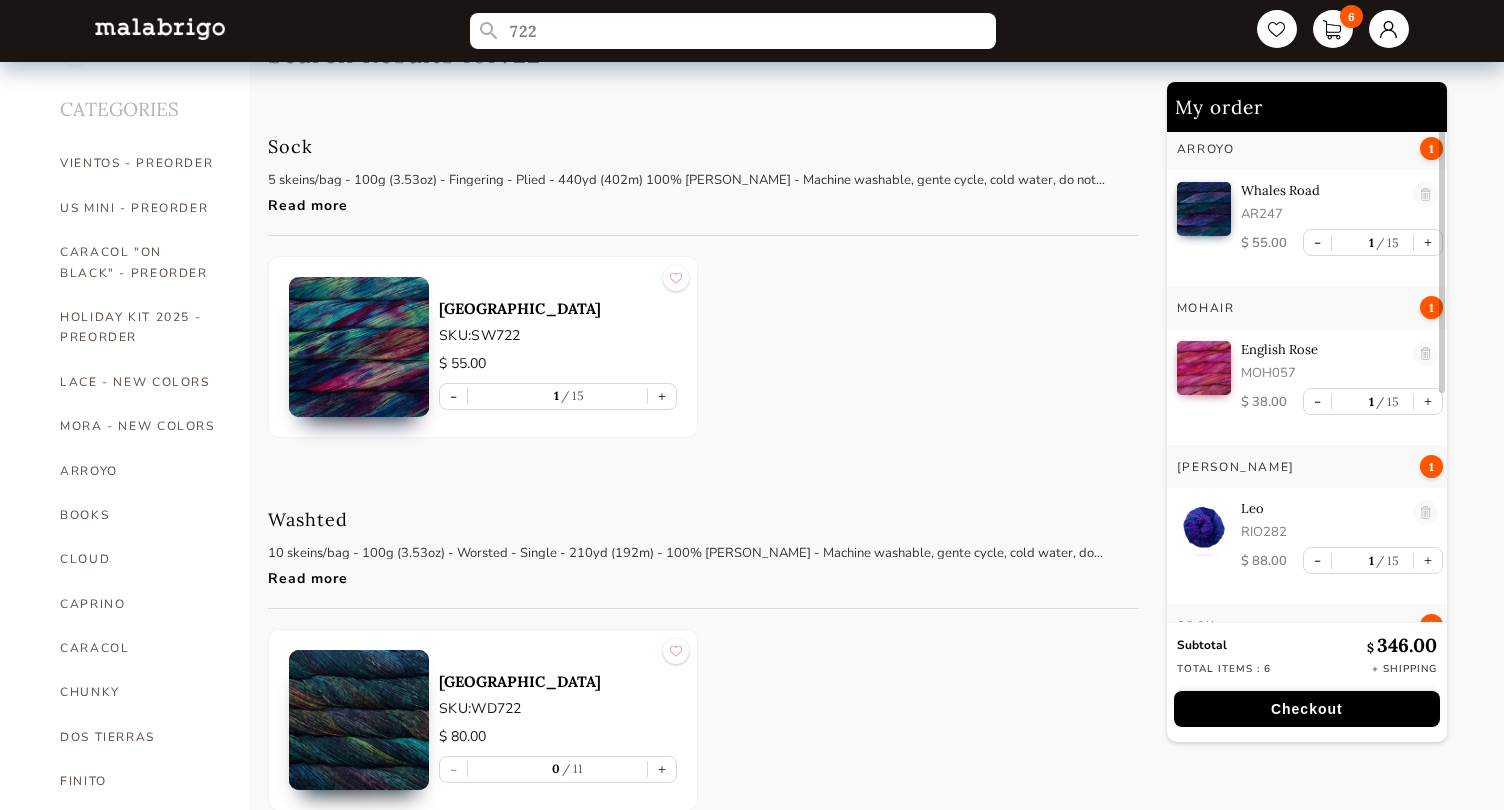 click on "Checkout" at bounding box center [1307, 709] 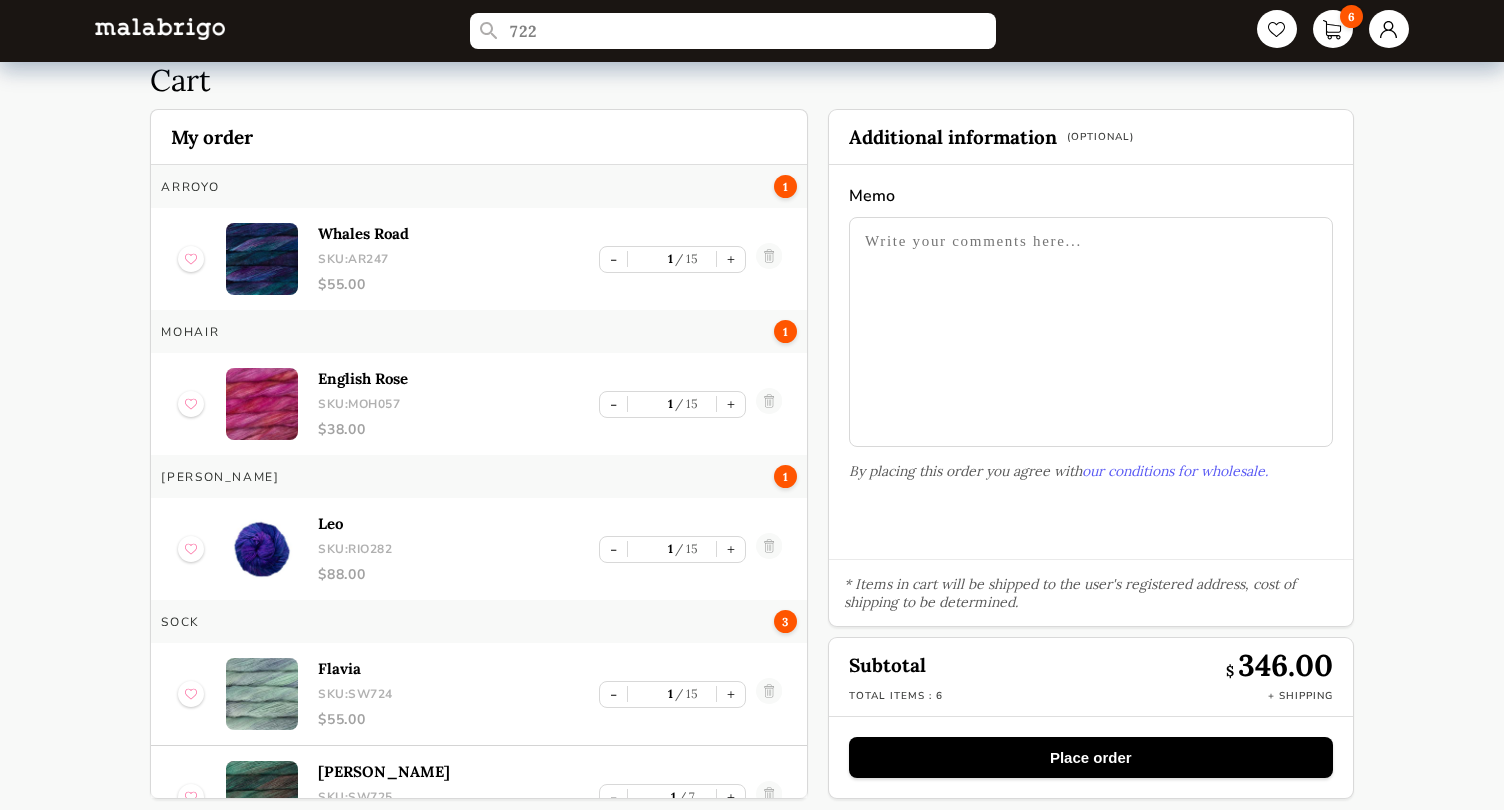 scroll, scrollTop: 61, scrollLeft: 0, axis: vertical 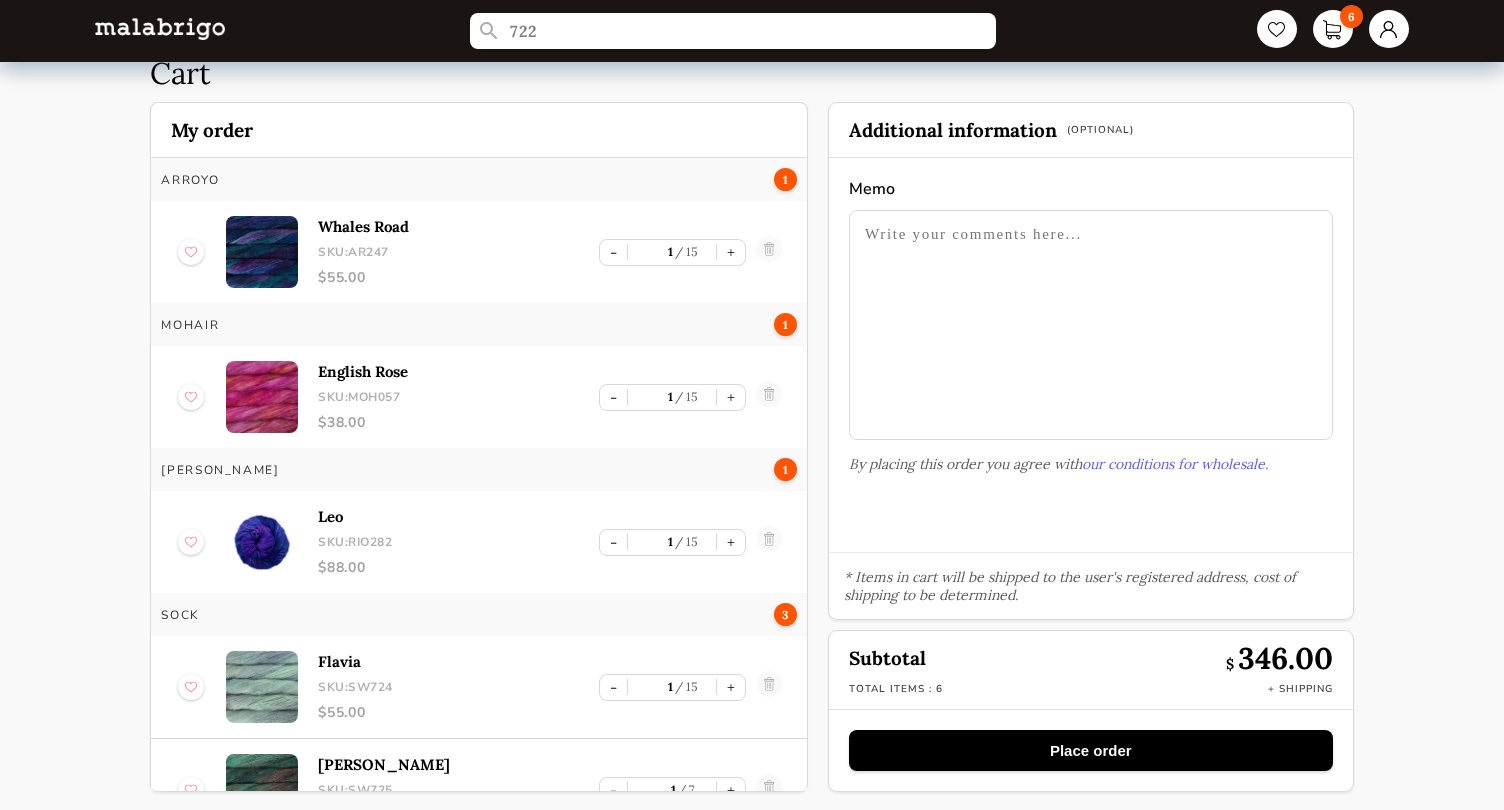 click on "Place order" at bounding box center [1091, 750] 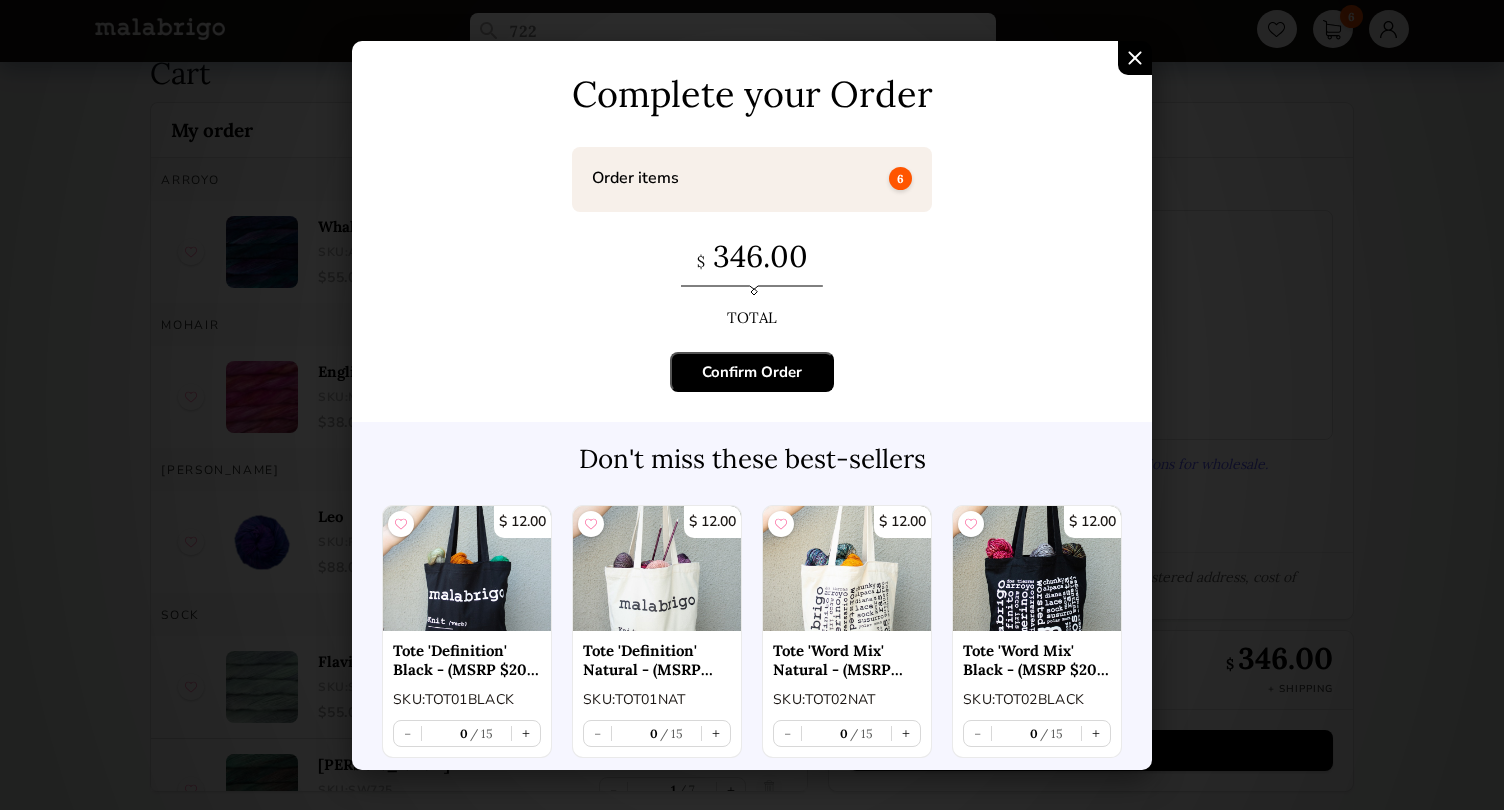 click on "Confirm Order" at bounding box center [752, 372] 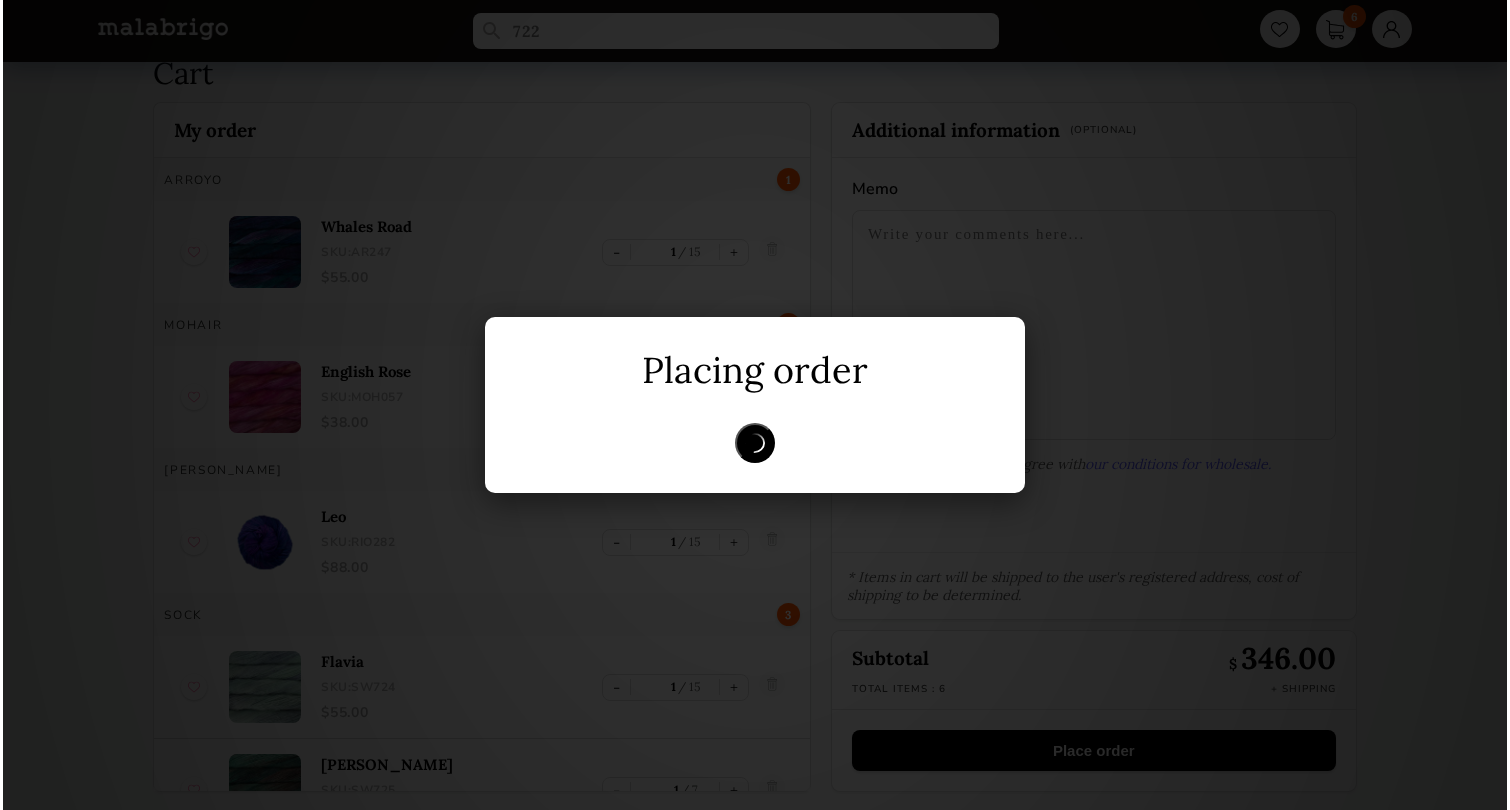 scroll, scrollTop: 0, scrollLeft: 0, axis: both 